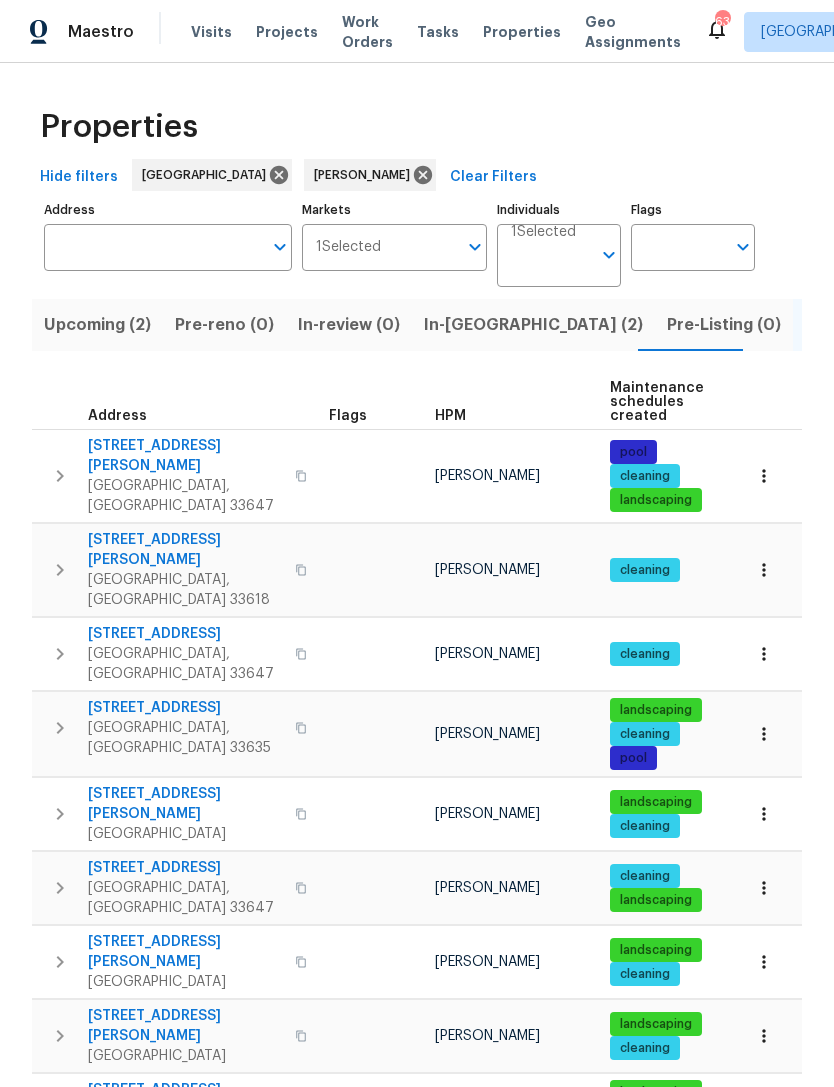 scroll, scrollTop: 64, scrollLeft: 0, axis: vertical 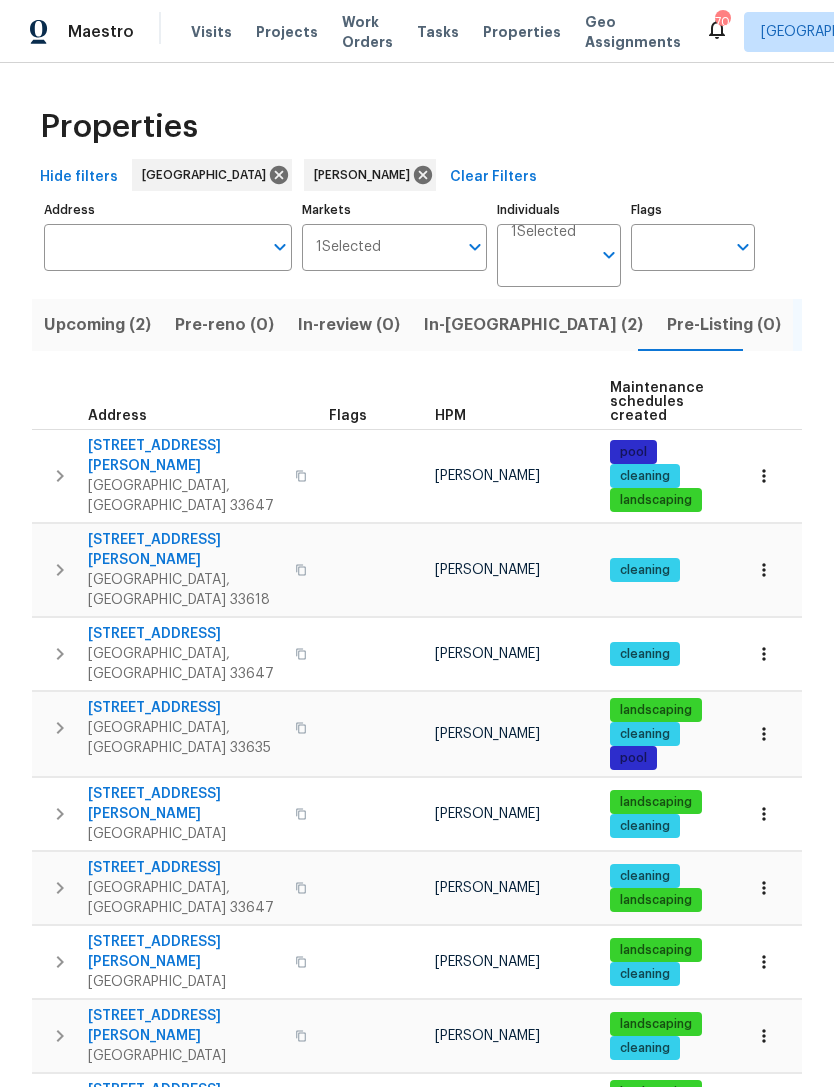 click on "Upcoming (2)" at bounding box center (97, 325) 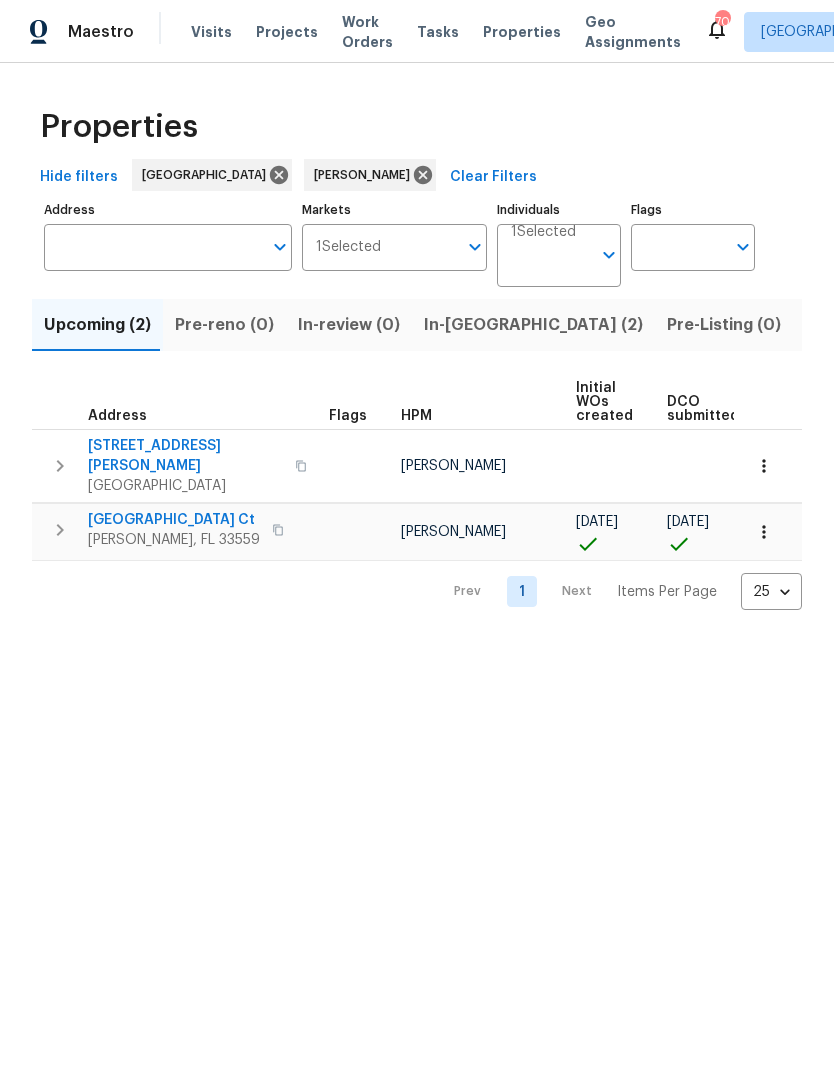 click on "[GEOGRAPHIC_DATA] Ct" at bounding box center [174, 520] 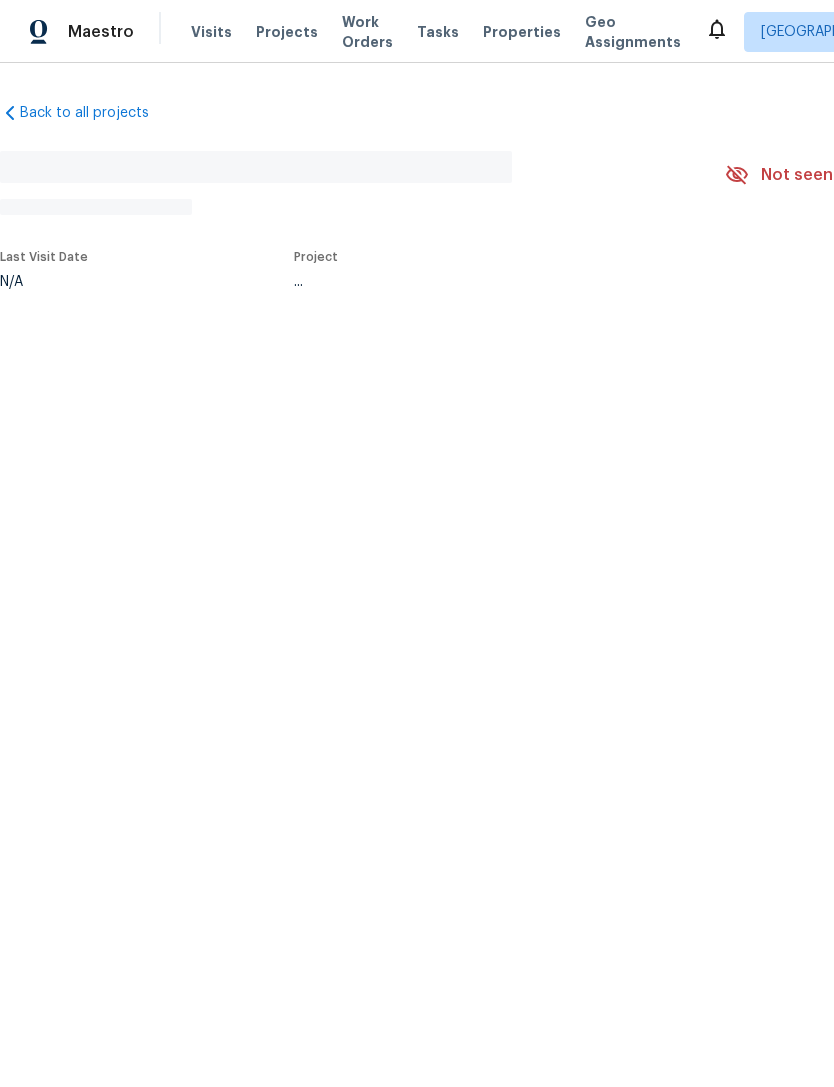 scroll, scrollTop: 0, scrollLeft: 0, axis: both 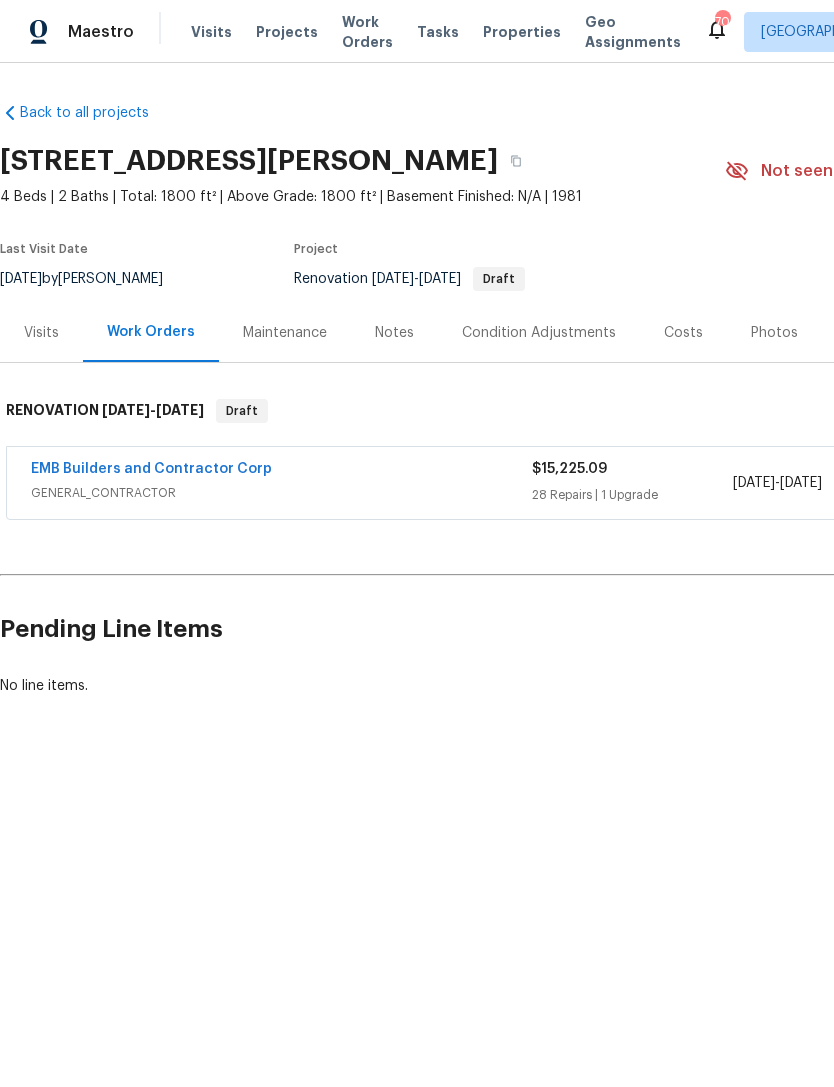 click on "EMB Builders and Contractor Corp" at bounding box center (151, 469) 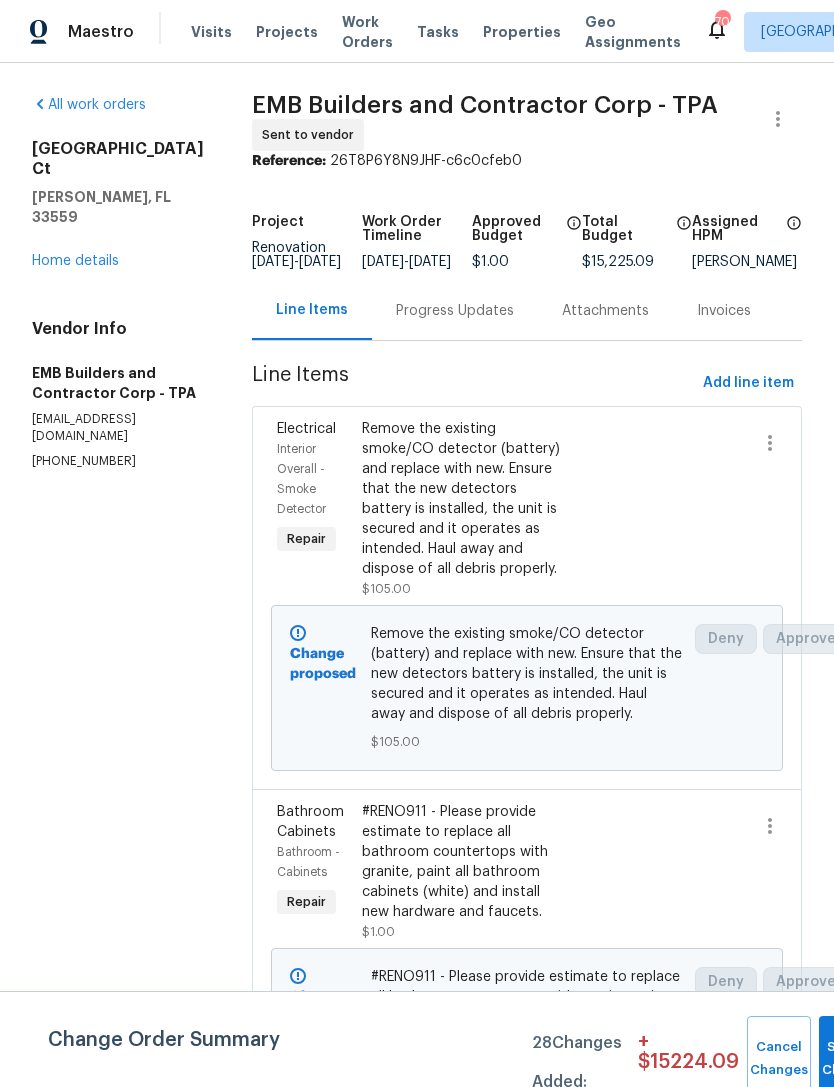 click on "Remove the existing smoke/CO detector (battery) and replace with new. Ensure that the new detectors battery is installed, the unit is secured and it operates as intended. Haul away and dispose of all debris properly." at bounding box center (462, 499) 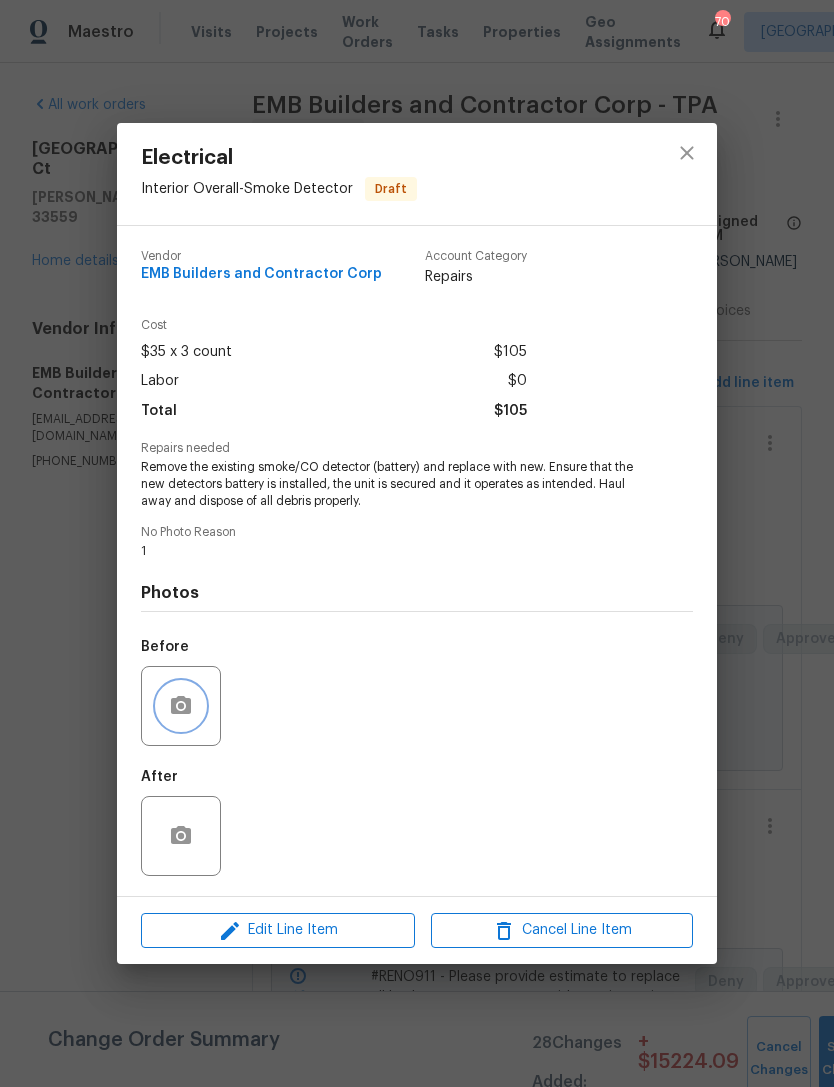 click 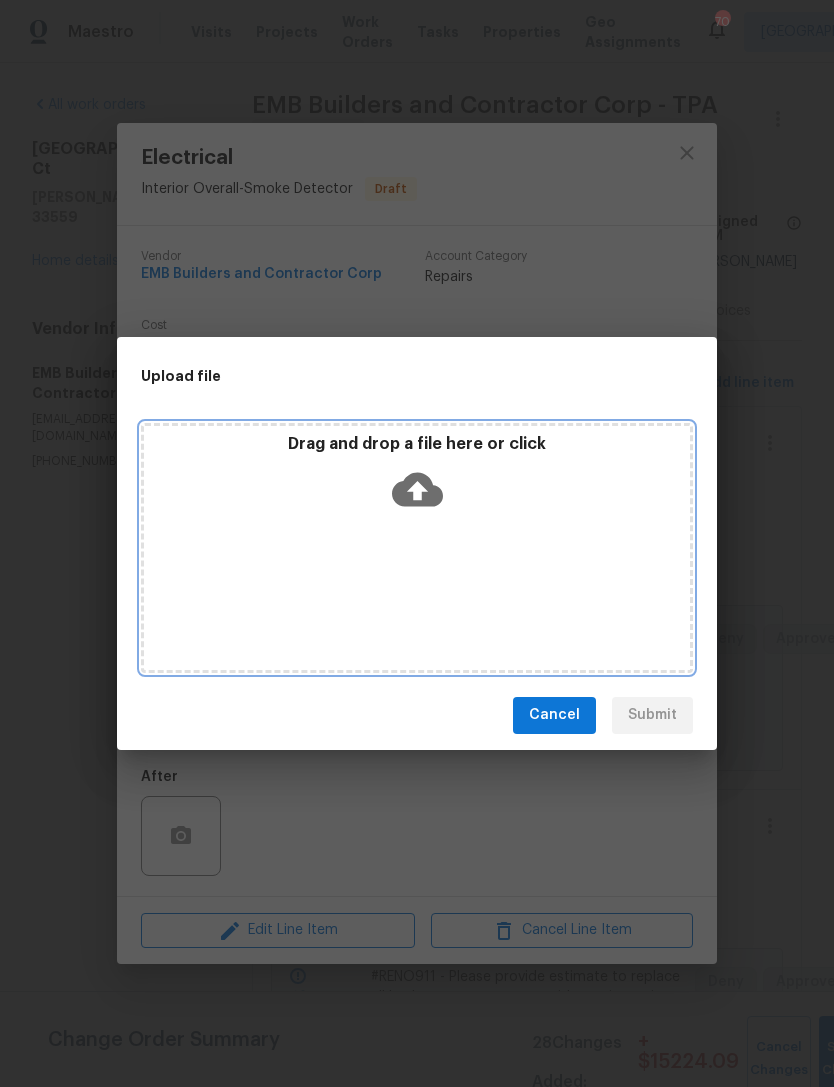 click on "Drag and drop a file here or click" at bounding box center (417, 477) 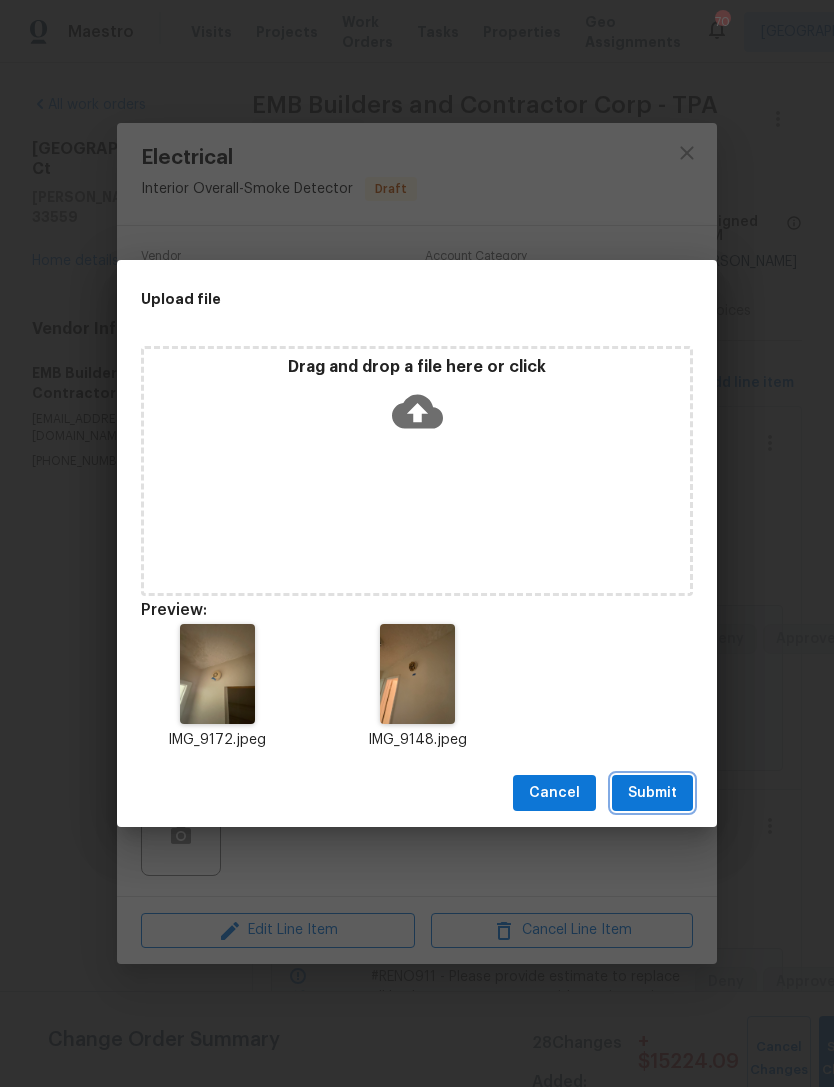 click on "Submit" at bounding box center [652, 793] 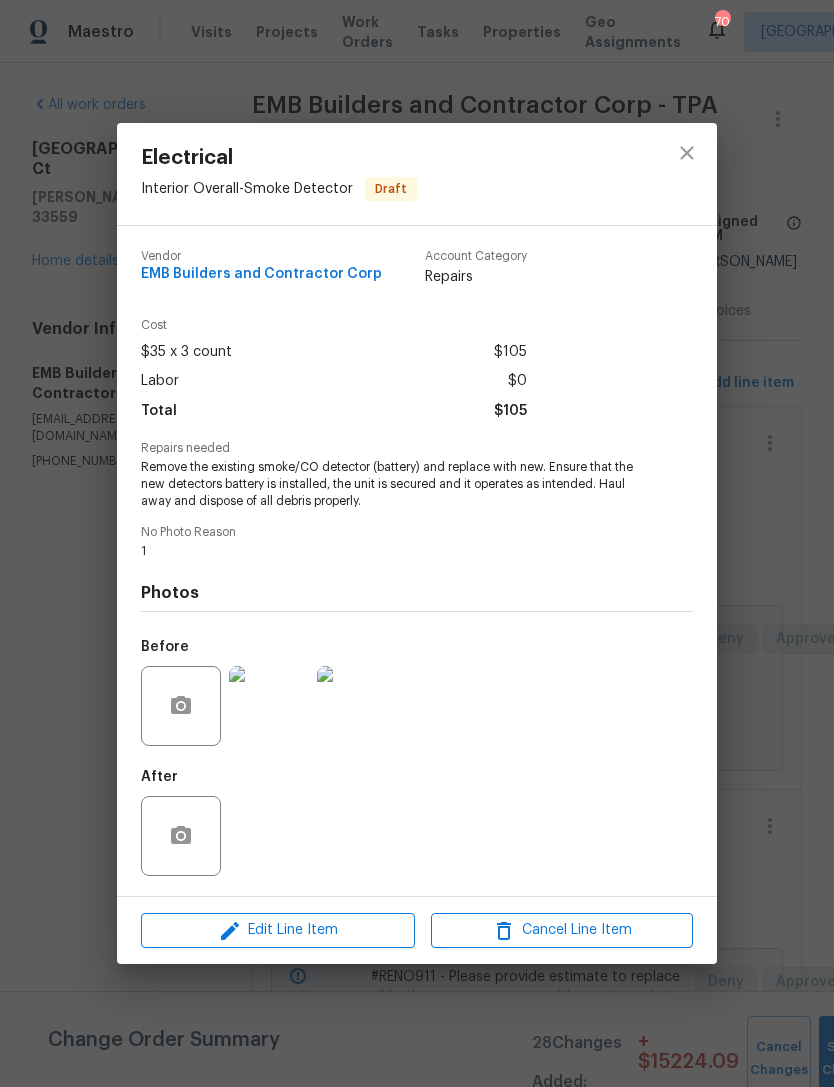 click on "Electrical Interior Overall  -  Smoke Detector Draft Vendor EMB Builders and Contractor Corp Account Category Repairs Cost $35 x 3 count $105 Labor $0 Total $105 Repairs needed Remove the existing smoke/CO detector (battery) and replace with new. Ensure that the new detectors battery is installed, the unit is secured and it operates as intended. Haul away and dispose of all debris properly. No Photo Reason 1 Photos Before After  Edit Line Item  Cancel Line Item" at bounding box center [417, 543] 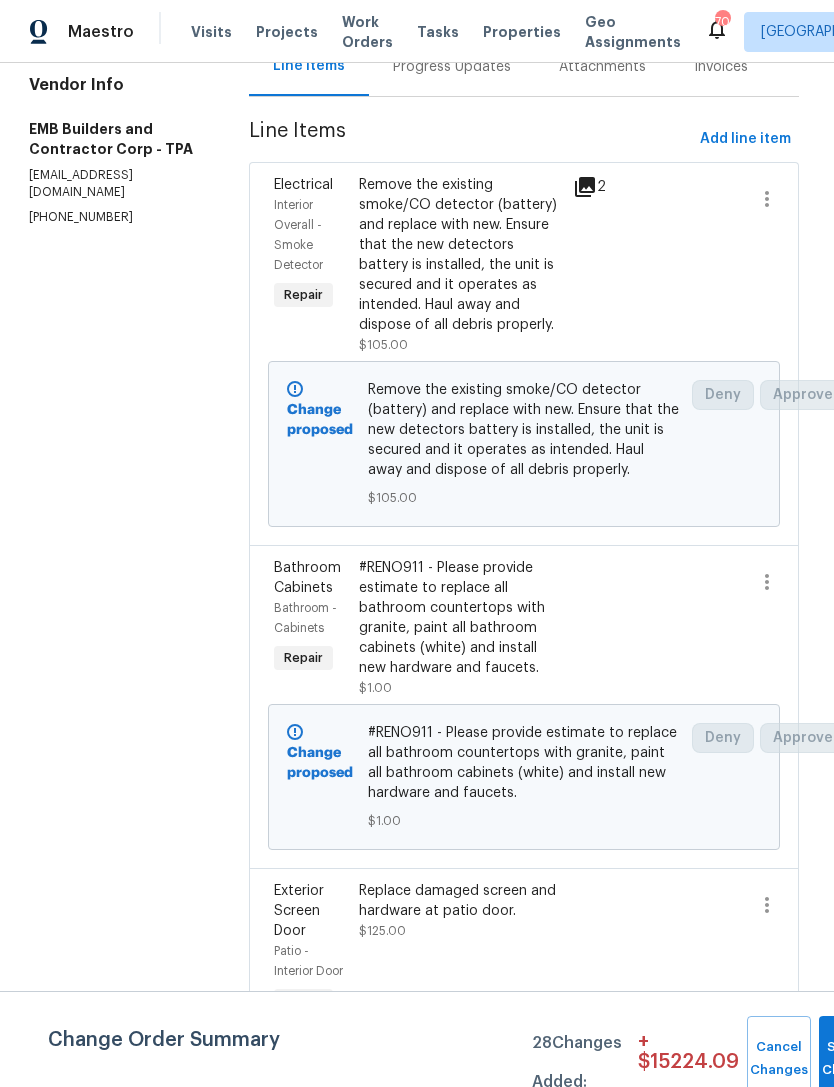 scroll, scrollTop: 245, scrollLeft: 3, axis: both 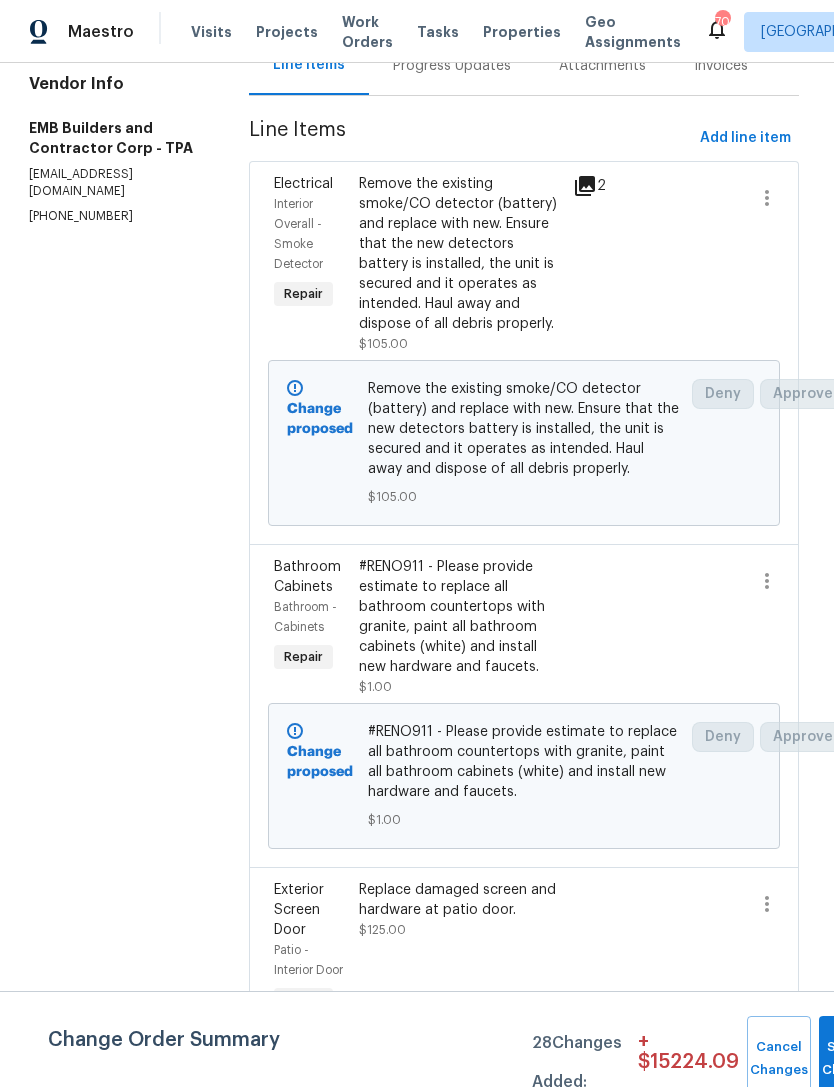 click on "#RENO911 - Please provide estimate to replace all bathroom countertops with granite, paint all bathroom cabinets (white) and install new hardware and faucets." at bounding box center [459, 617] 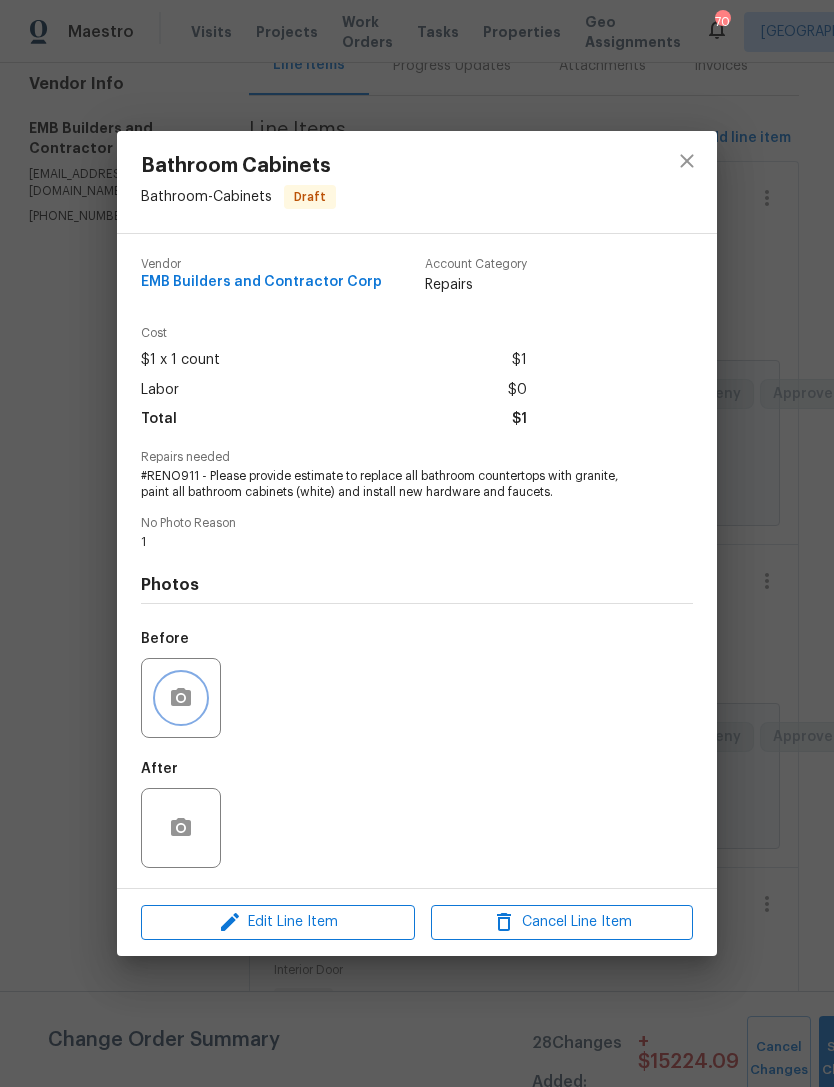 click 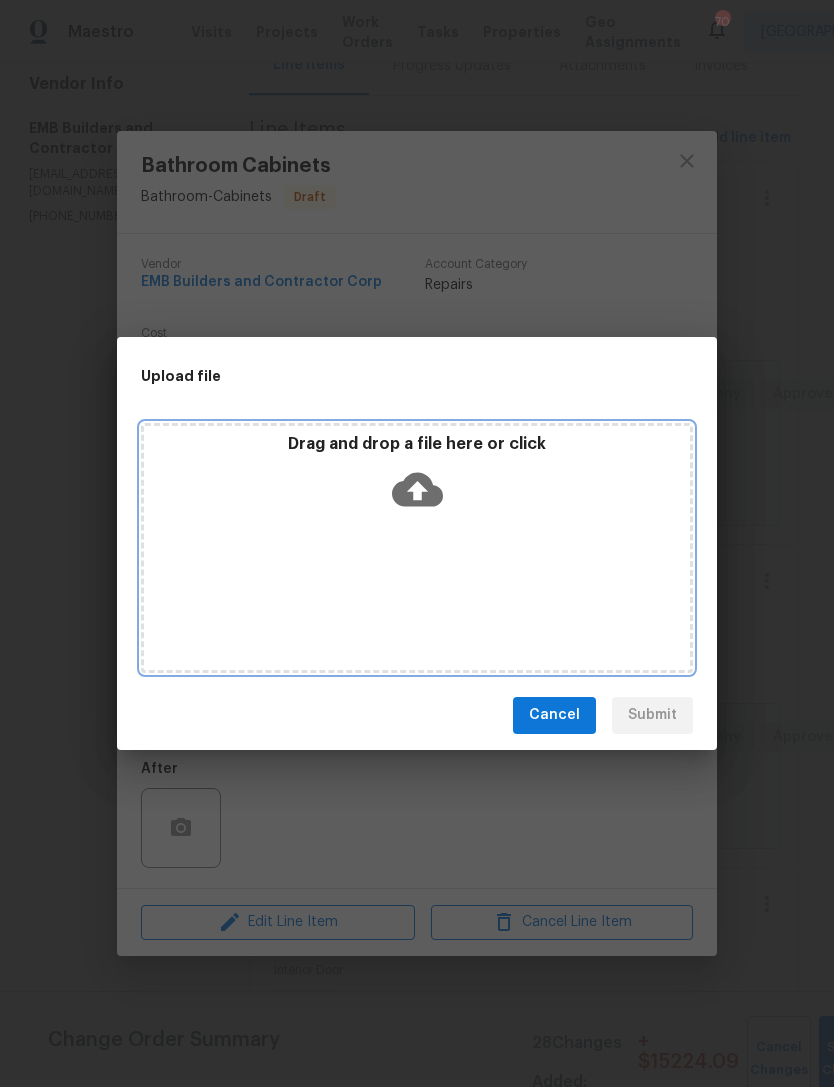 click on "Drag and drop a file here or click" at bounding box center [417, 444] 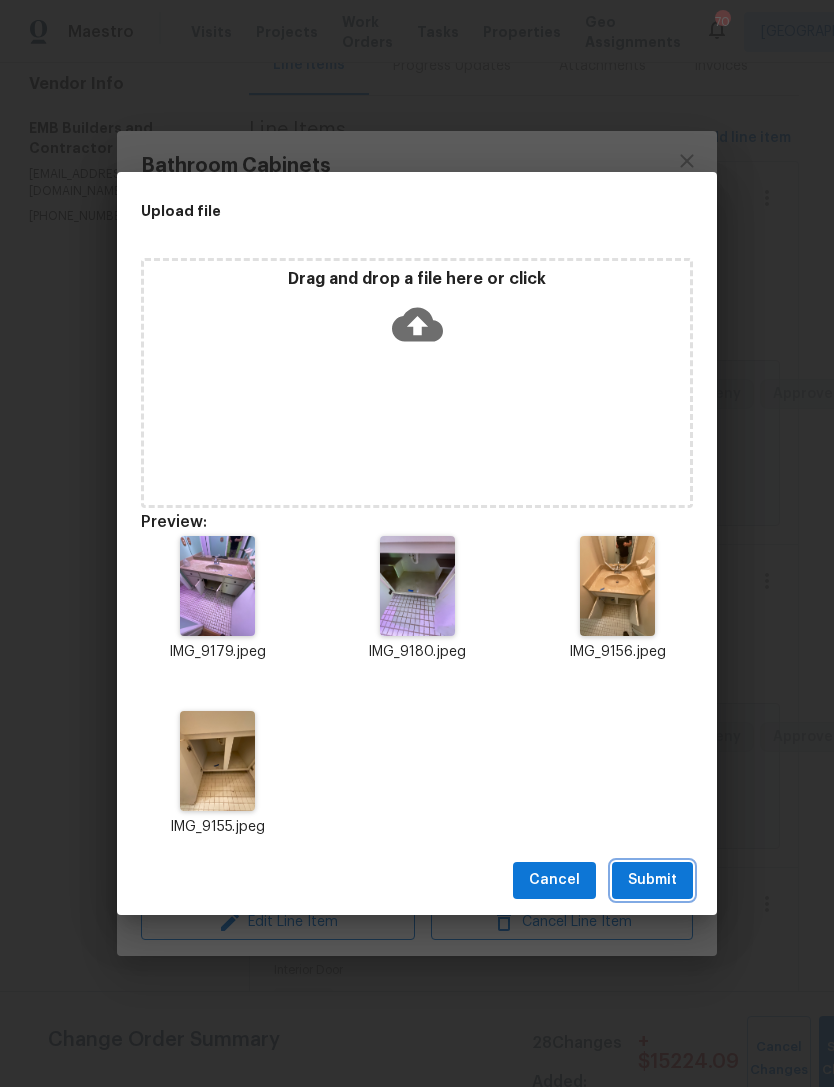 click on "Submit" at bounding box center [652, 880] 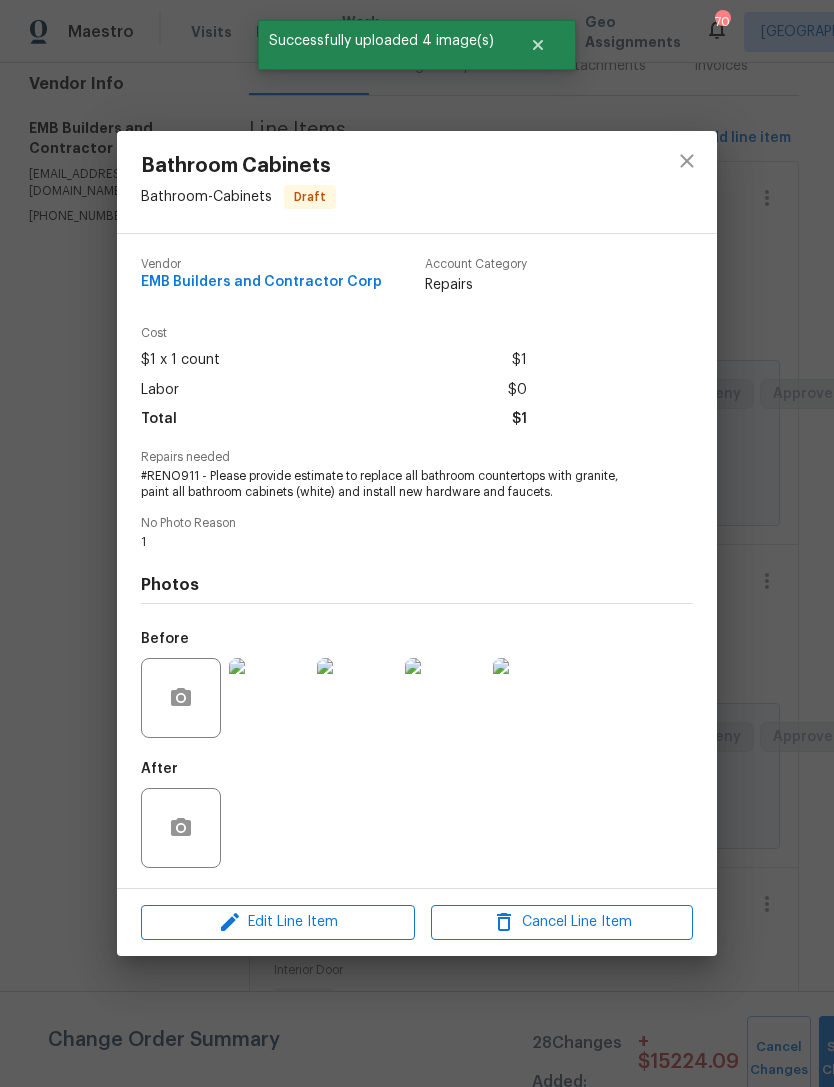 click on "Bathroom Cabinets Bathroom  -  Cabinets Draft Vendor EMB Builders and Contractor Corp Account Category Repairs Cost $1 x 1 count $1 Labor $0 Total $1 Repairs needed #RENO911 - Please provide estimate to replace all bathroom countertops with granite, paint all bathroom cabinets (white) and install new hardware and faucets. No Photo Reason 1 Photos Before After  Edit Line Item  Cancel Line Item" at bounding box center [417, 543] 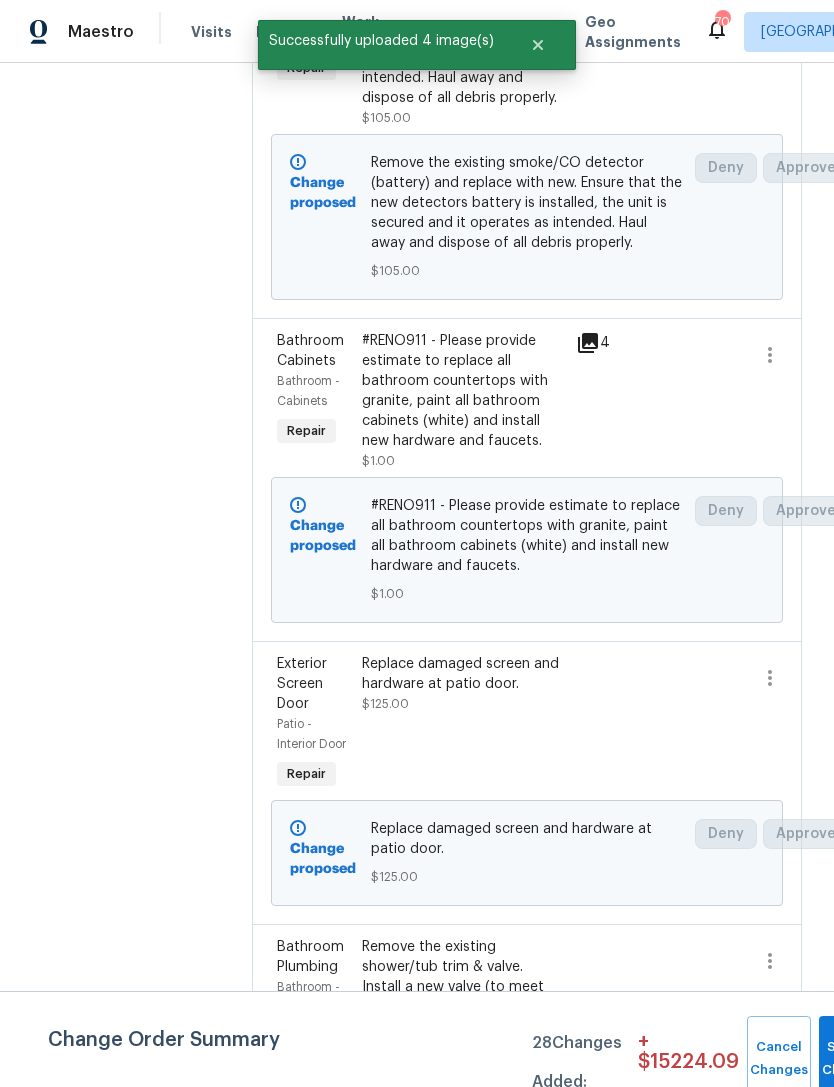 scroll, scrollTop: 472, scrollLeft: 0, axis: vertical 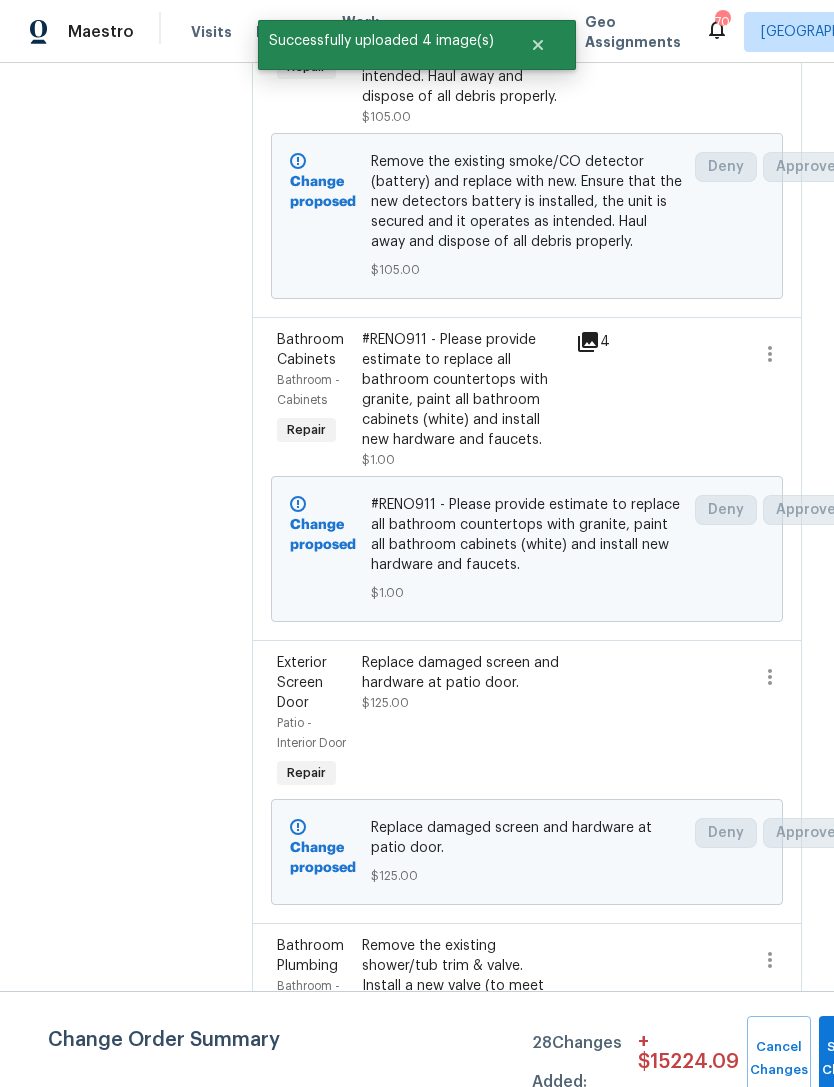 click on "Replace damaged screen and hardware at patio door. $125.00" at bounding box center [462, 723] 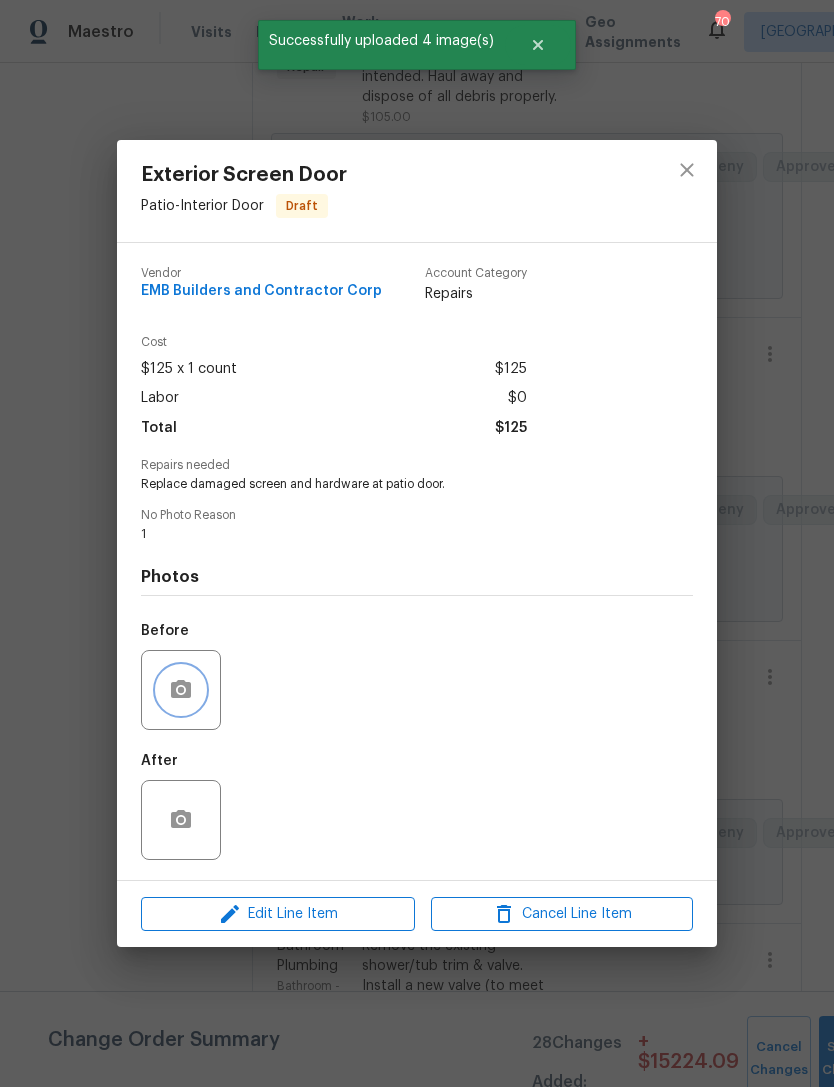 click at bounding box center (181, 690) 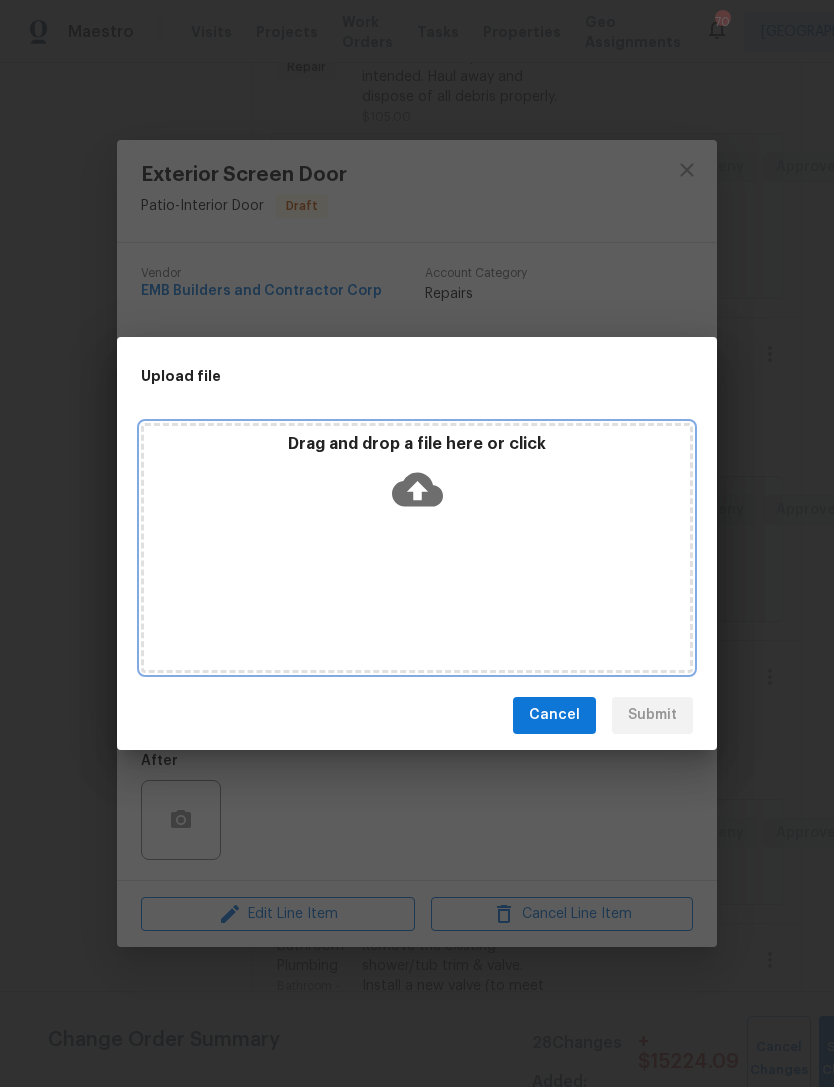 click on "Drag and drop a file here or click" at bounding box center (417, 444) 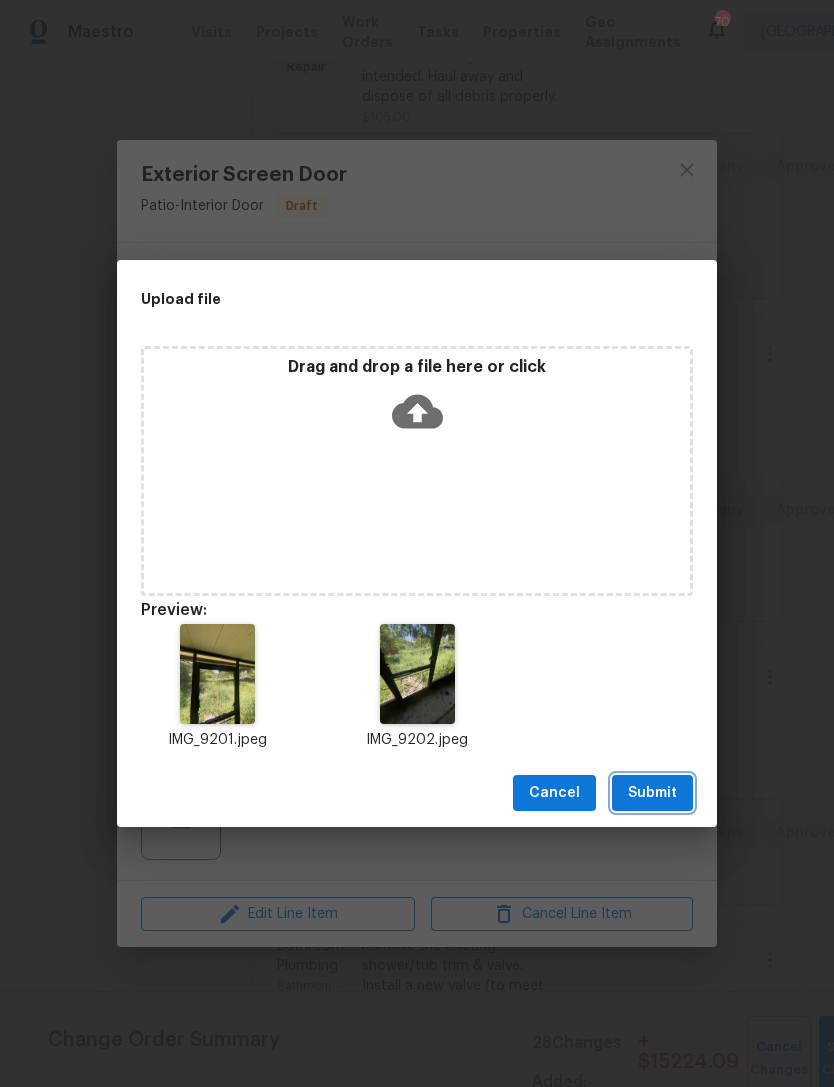 click on "Submit" at bounding box center (652, 793) 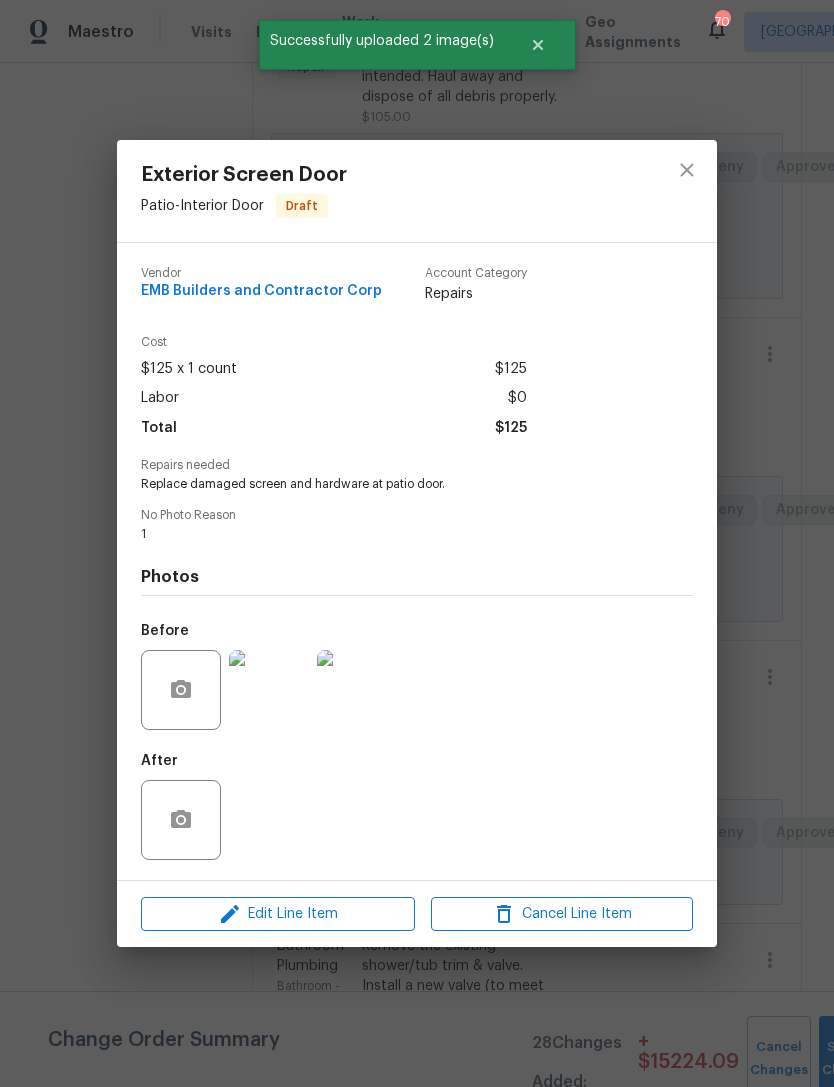 click on "Exterior Screen Door  Patio  -  Interior Door Draft Vendor EMB Builders and Contractor Corp Account Category Repairs Cost $125 x 1 count $125 Labor $0 Total $125 Repairs needed Replace damaged screen and hardware at patio door. No Photo Reason 1 Photos Before After  Edit Line Item  Cancel Line Item" at bounding box center (417, 543) 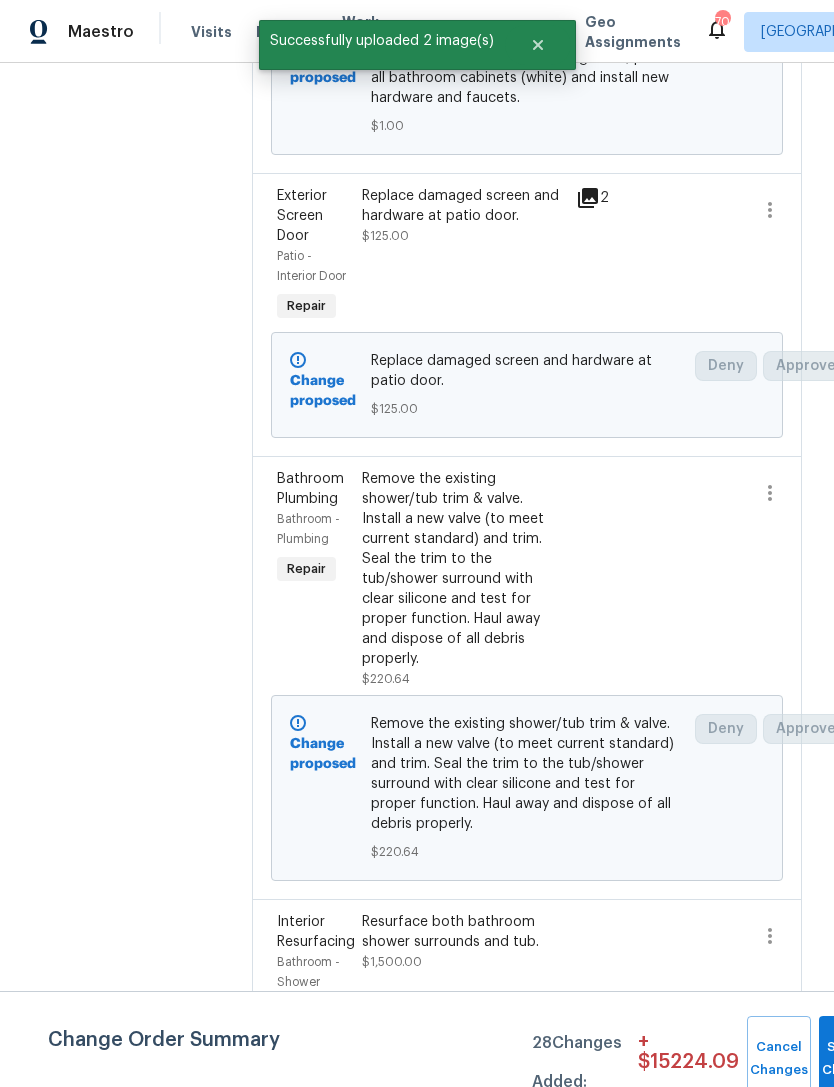 scroll, scrollTop: 940, scrollLeft: 0, axis: vertical 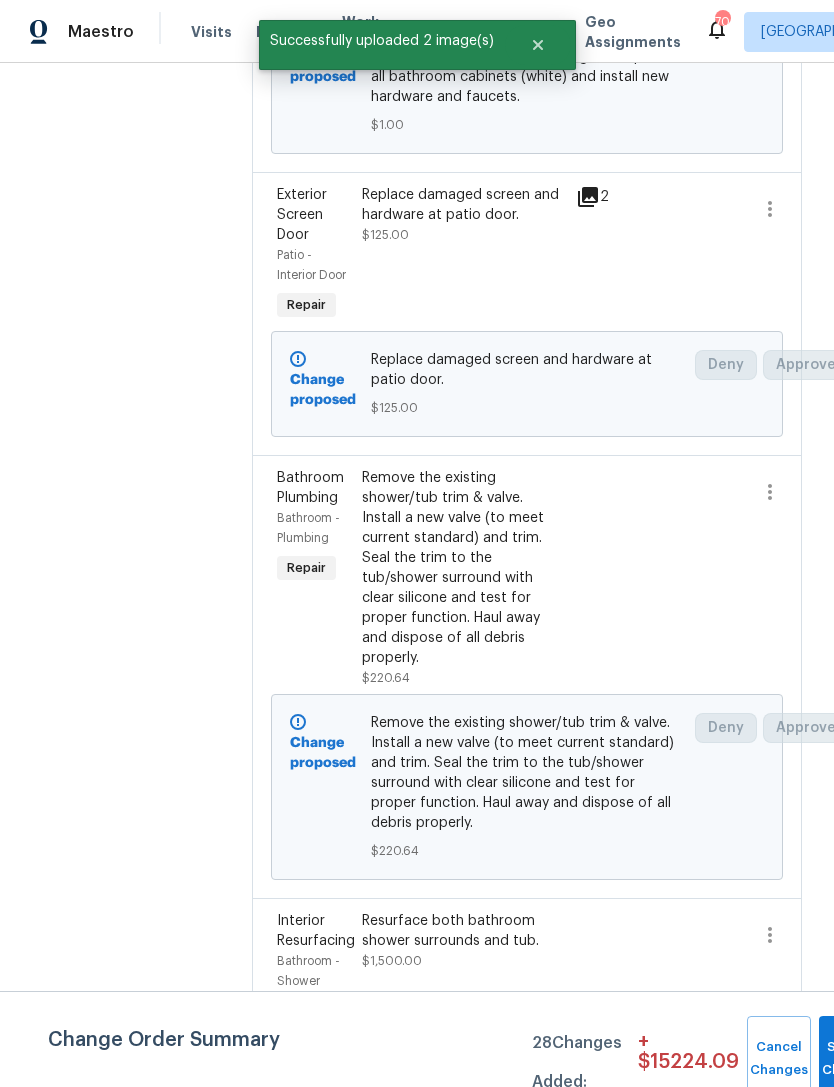 click on "Remove the existing shower/tub trim & valve. Install a new valve (to meet current standard) and trim. Seal the trim to the tub/shower surround with clear silicone and test for proper function. Haul away and dispose of all debris properly." at bounding box center (462, 568) 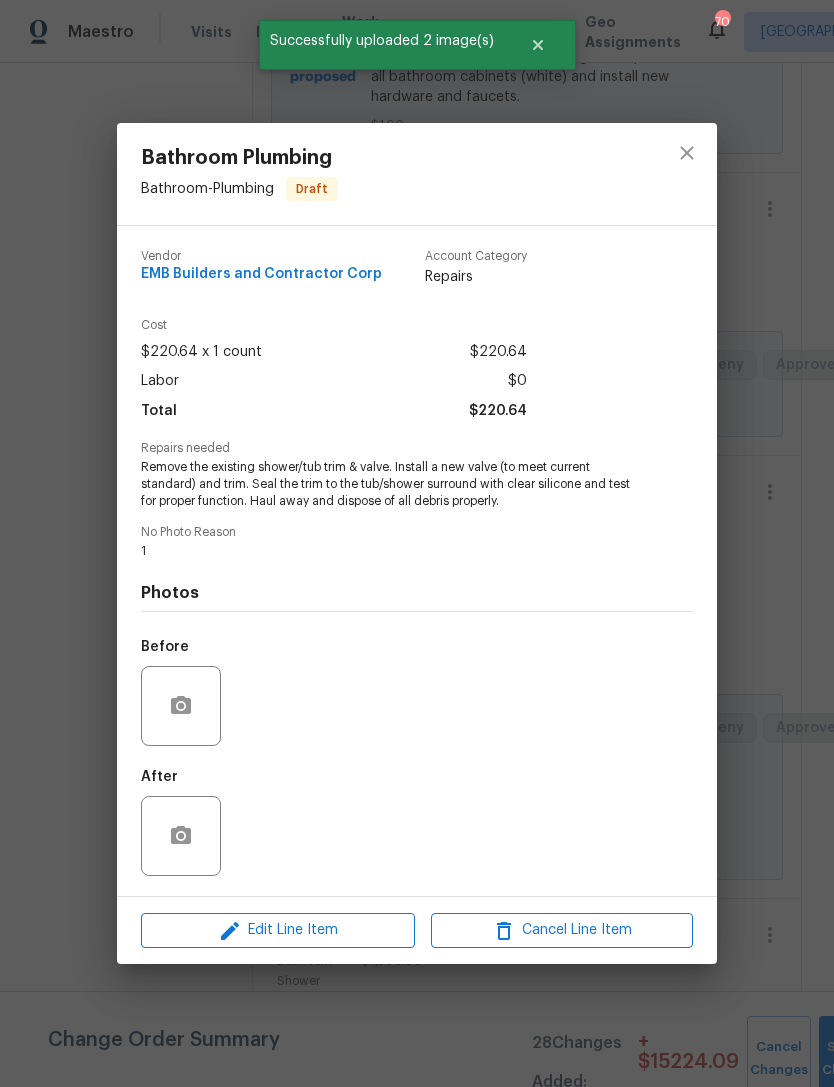 click at bounding box center (181, 706) 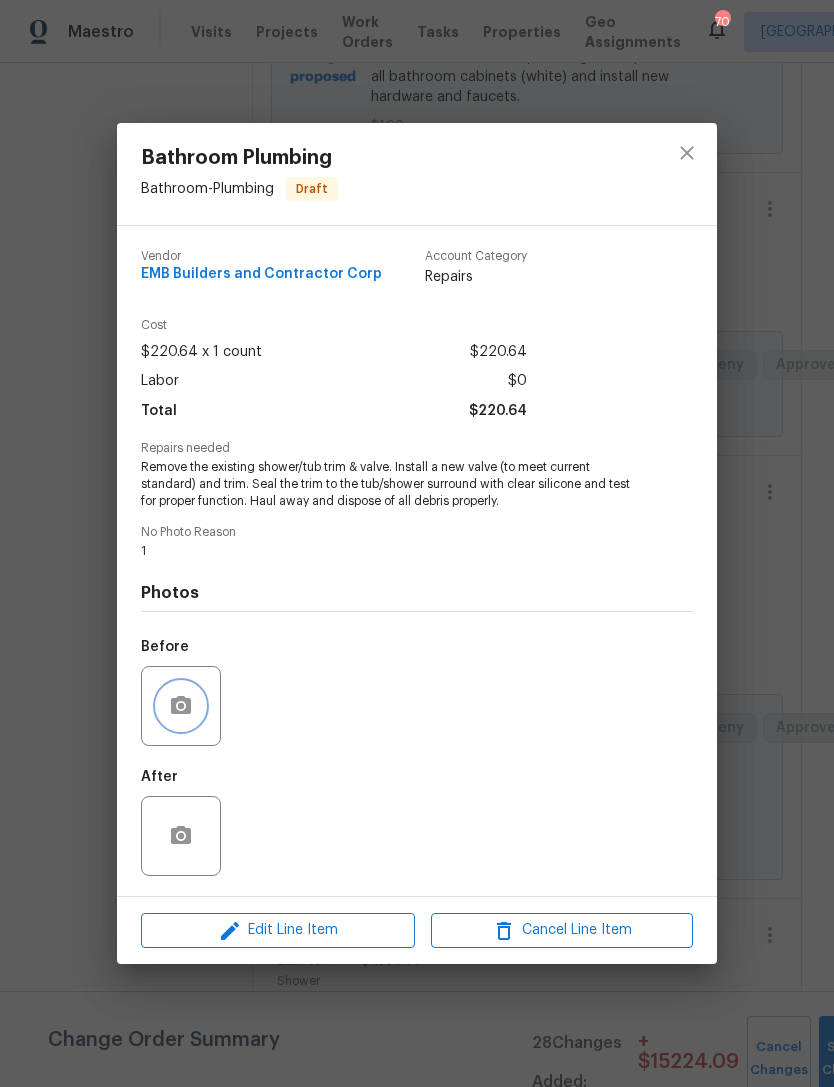 click 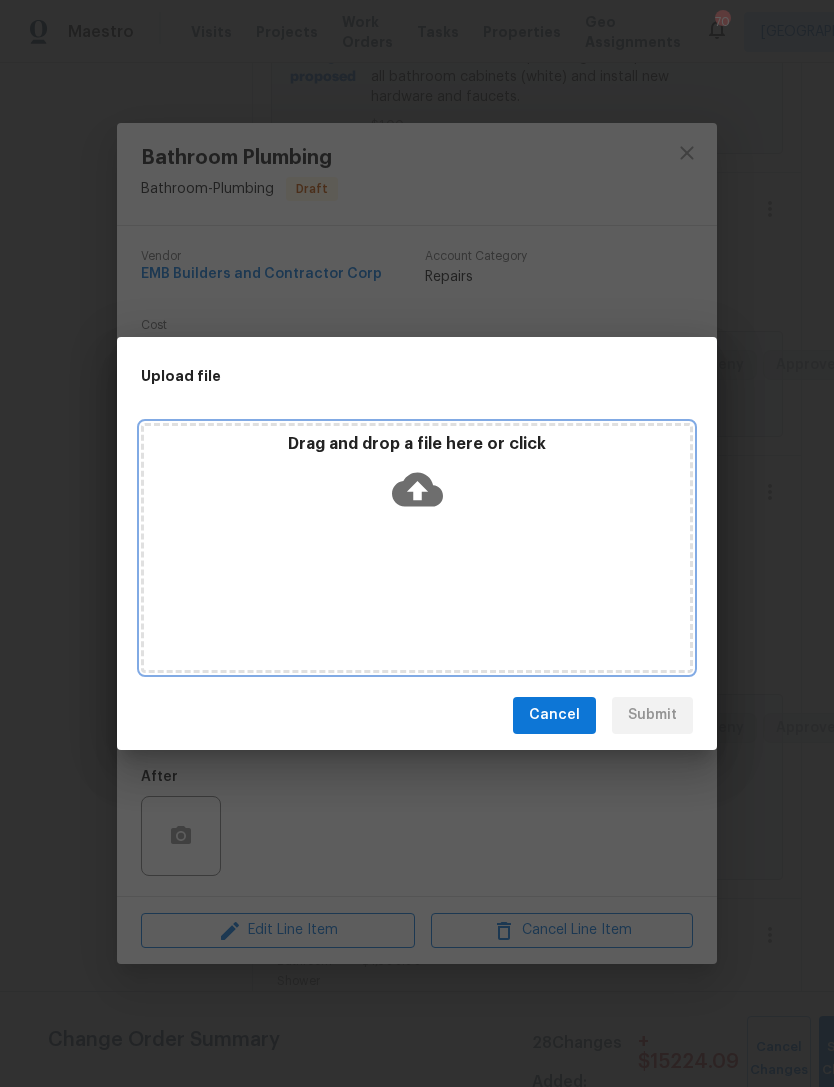 click on "Drag and drop a file here or click" at bounding box center [417, 444] 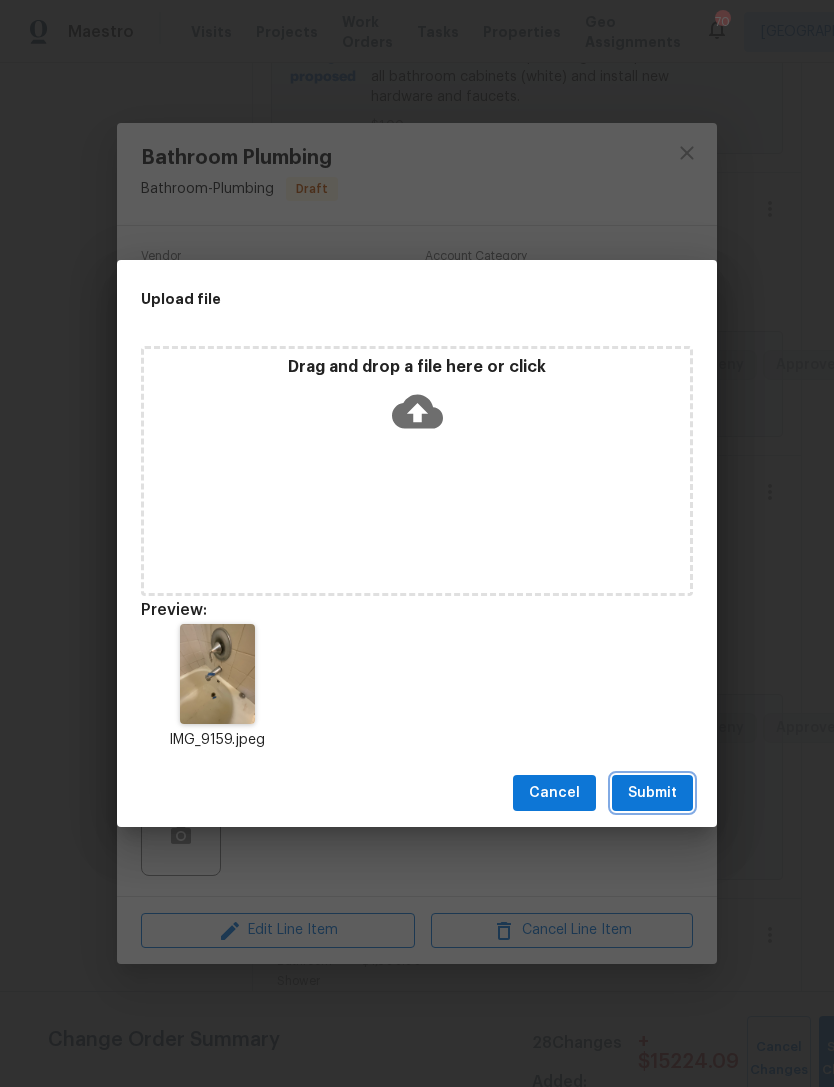click on "Submit" at bounding box center (652, 793) 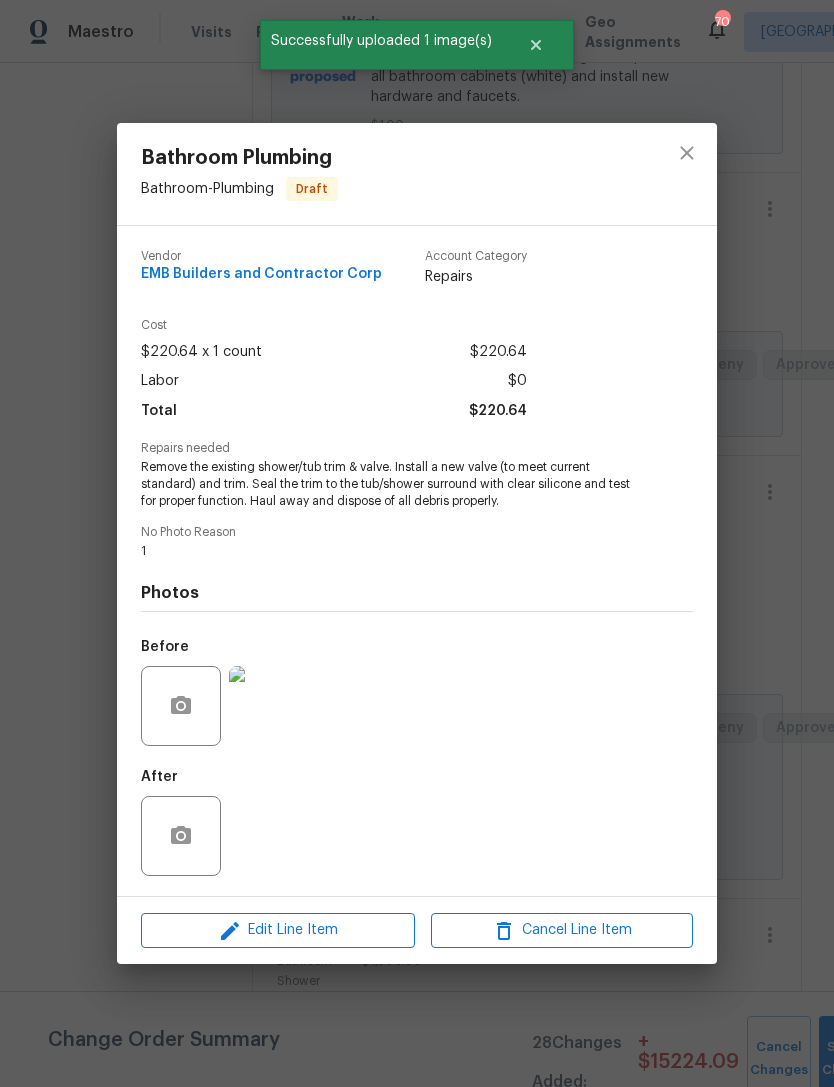 click on "Bathroom Plumbing Bathroom  -  Plumbing Draft Vendor EMB Builders and Contractor Corp Account Category Repairs Cost $220.64 x 1 count $220.64 Labor $0 Total $220.64 Repairs needed Remove the existing shower/tub trim & valve. Install a new valve (to meet current standard) and trim. Seal the trim to the tub/shower surround with clear silicone and test for proper function. Haul away and dispose of all debris properly. No Photo Reason 1 Photos Before After  Edit Line Item  Cancel Line Item" at bounding box center [417, 543] 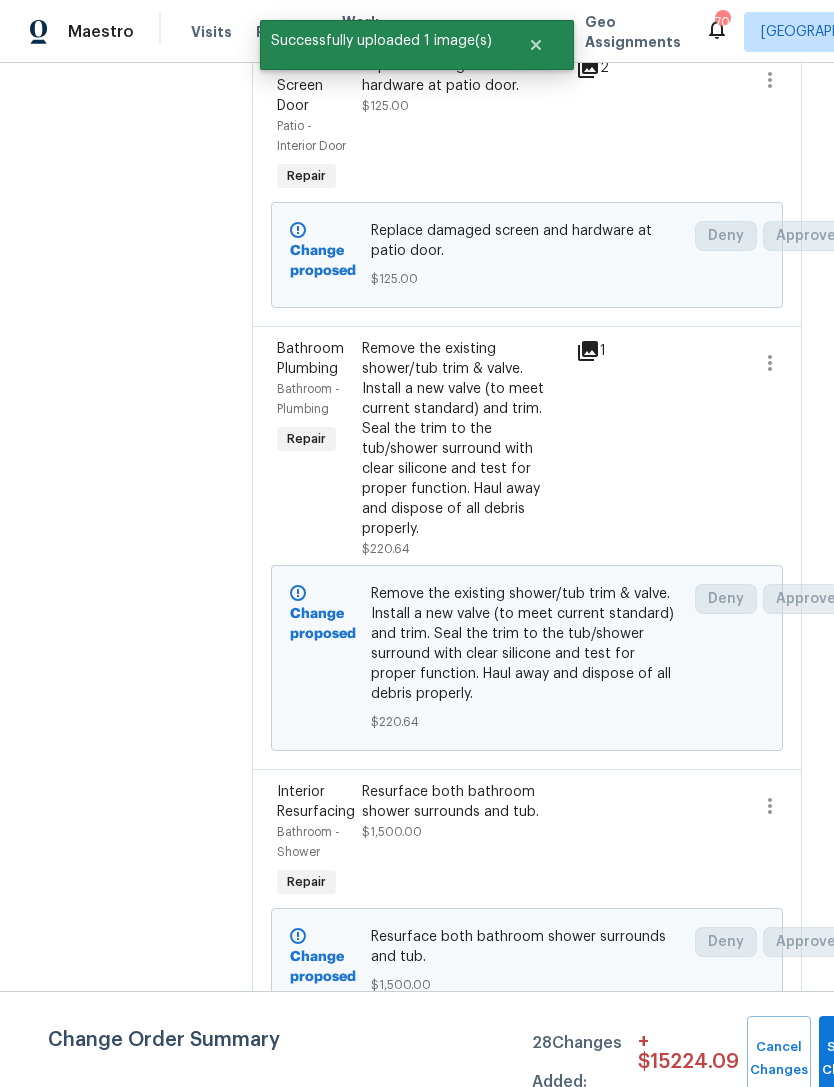 scroll, scrollTop: 1069, scrollLeft: 5, axis: both 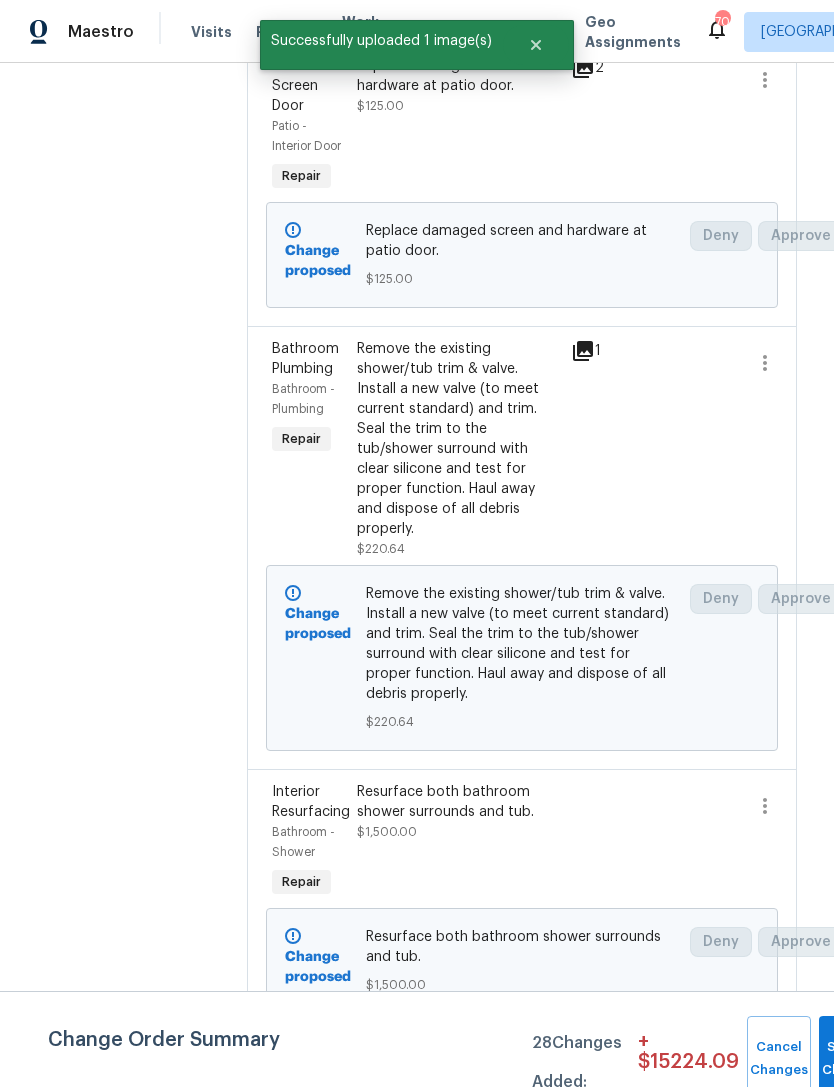 click on "Resurface both bathroom shower surrounds and tub. $1,500.00" at bounding box center [457, 812] 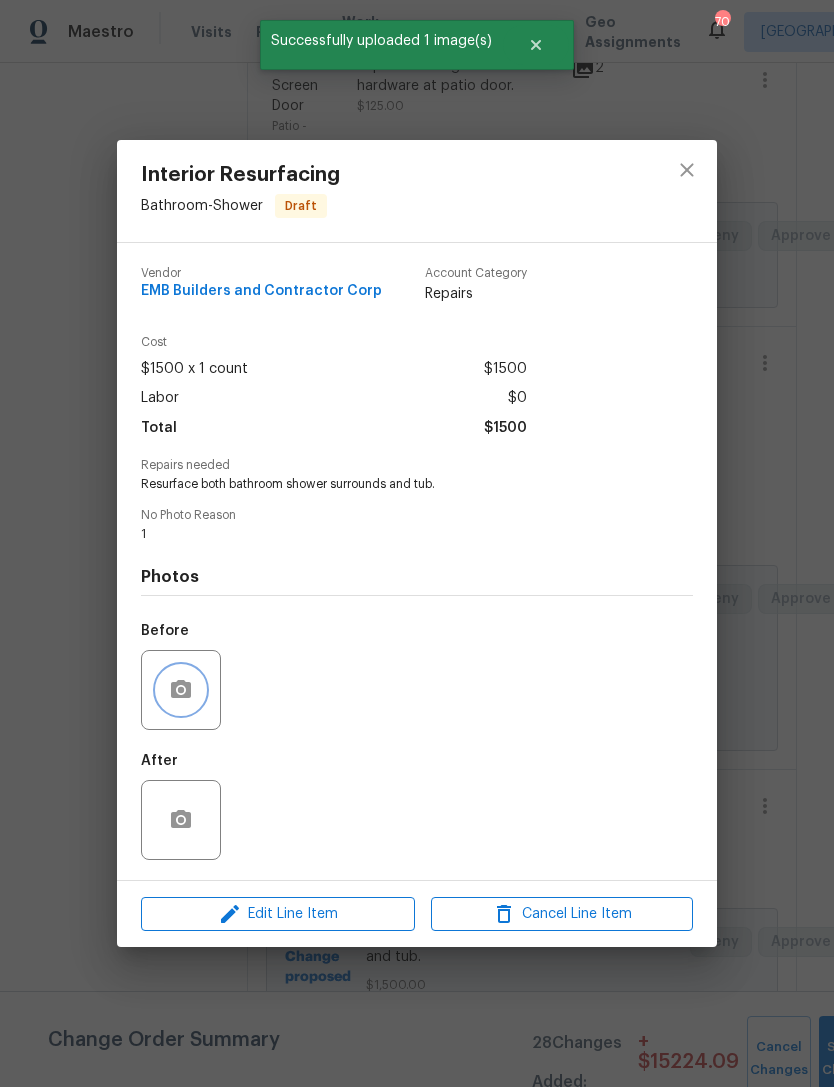 click at bounding box center [181, 690] 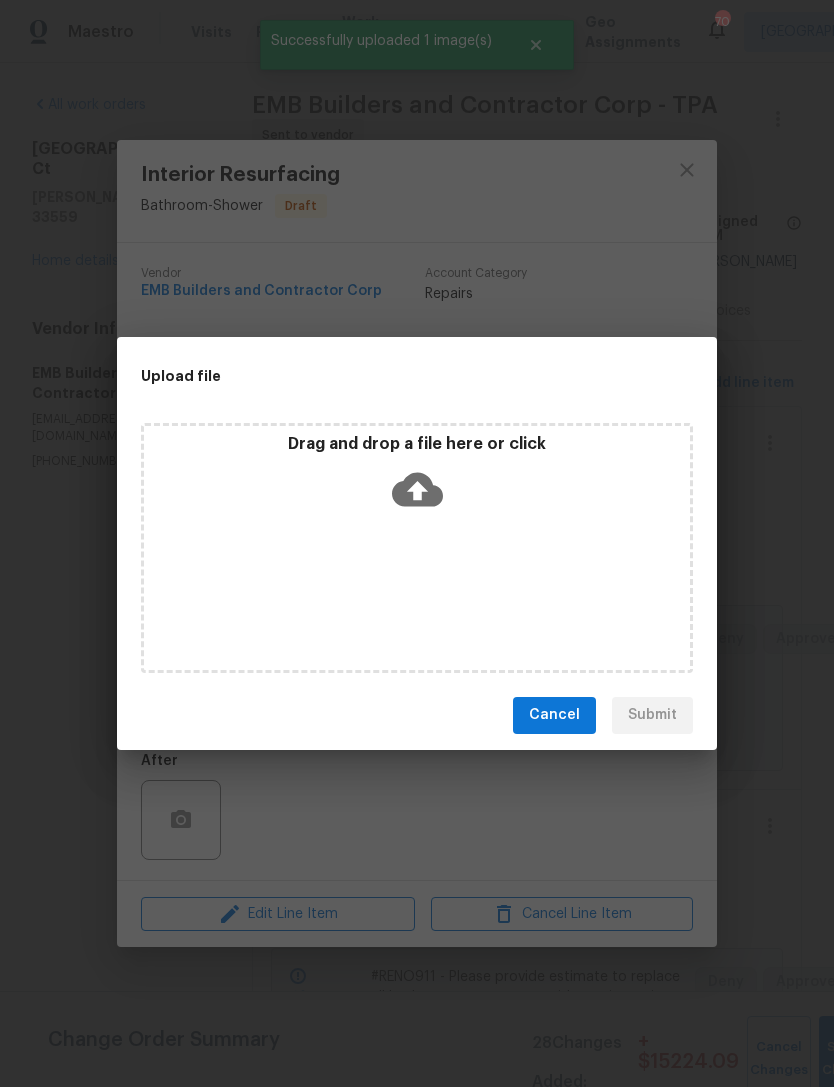 scroll, scrollTop: 0, scrollLeft: 0, axis: both 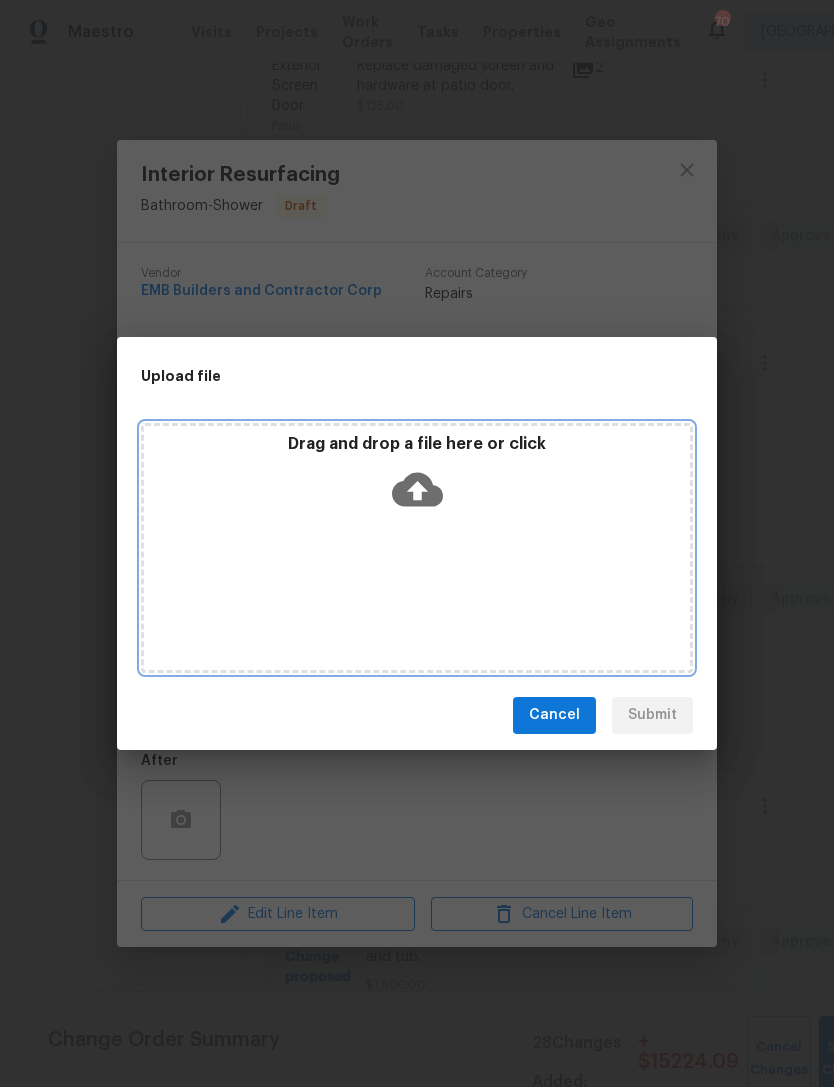click on "Drag and drop a file here or click" at bounding box center (417, 444) 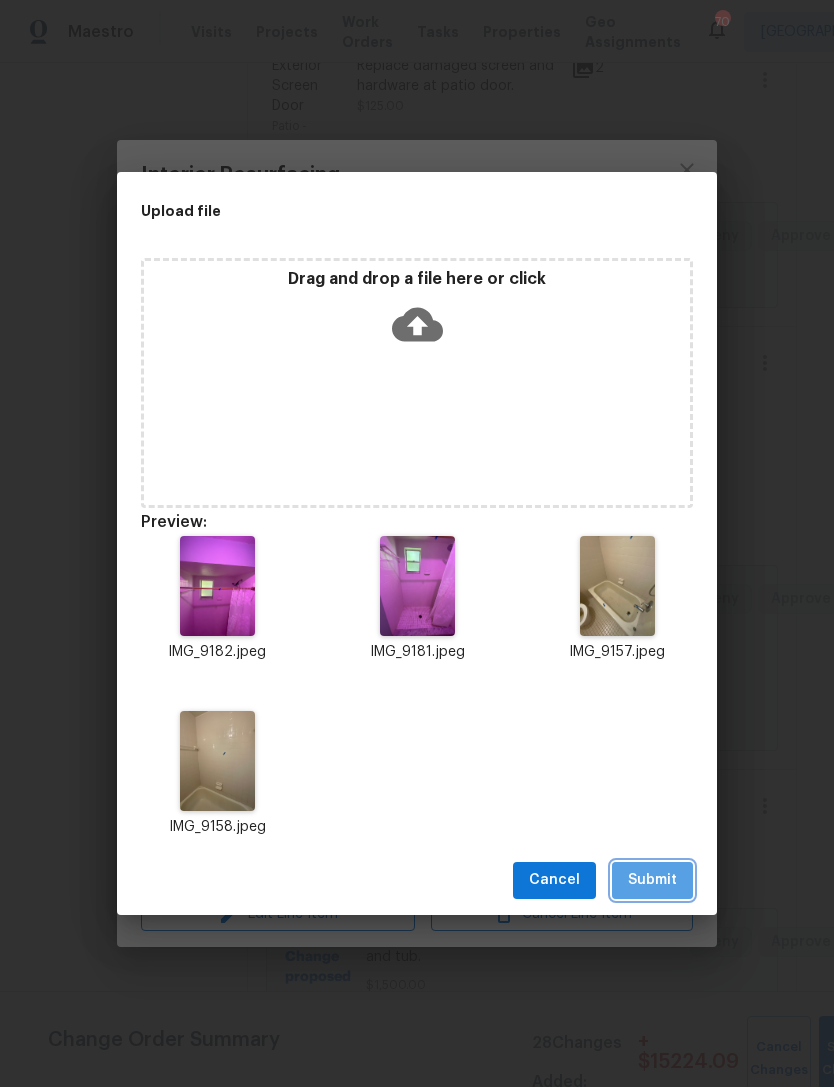 click on "Submit" at bounding box center [652, 880] 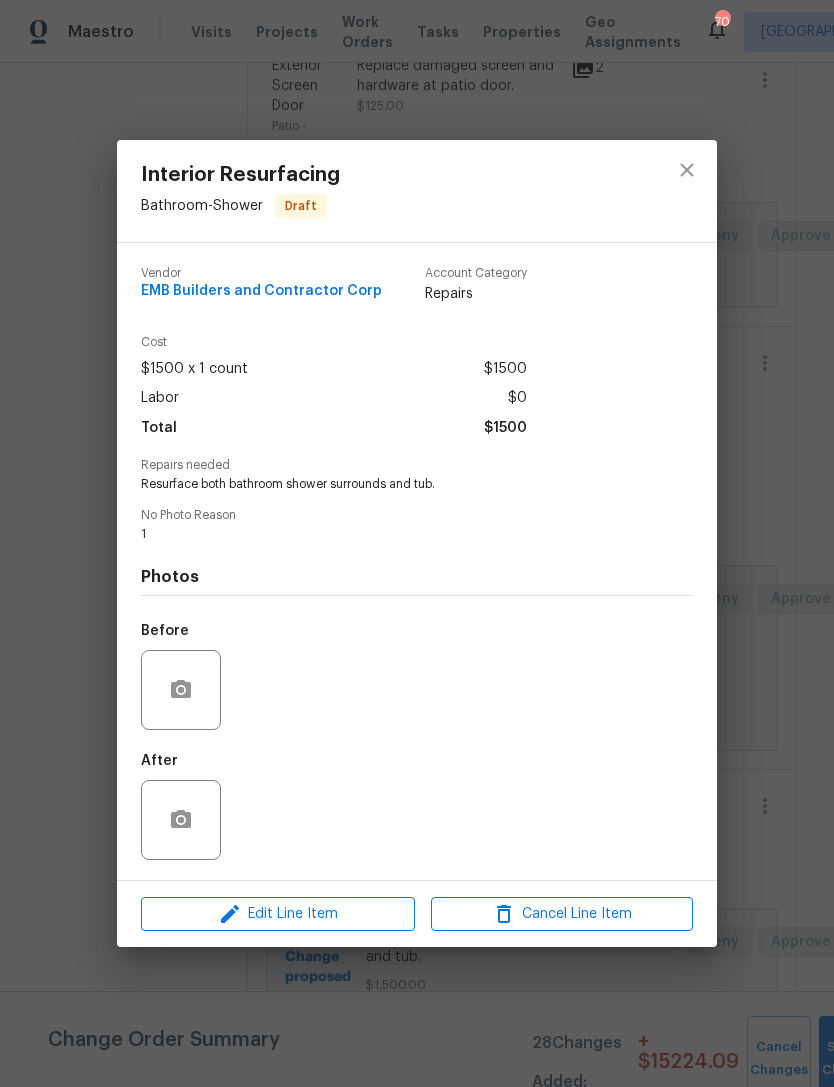 click on "Interior Resurfacing Bathroom  -  Shower Draft Vendor EMB Builders and Contractor Corp Account Category Repairs Cost $1500 x 1 count $1500 Labor $0 Total $1500 Repairs needed Resurface both bathroom shower surrounds and tub. No Photo Reason 1 Photos Before After  Edit Line Item  Cancel Line Item" at bounding box center [417, 543] 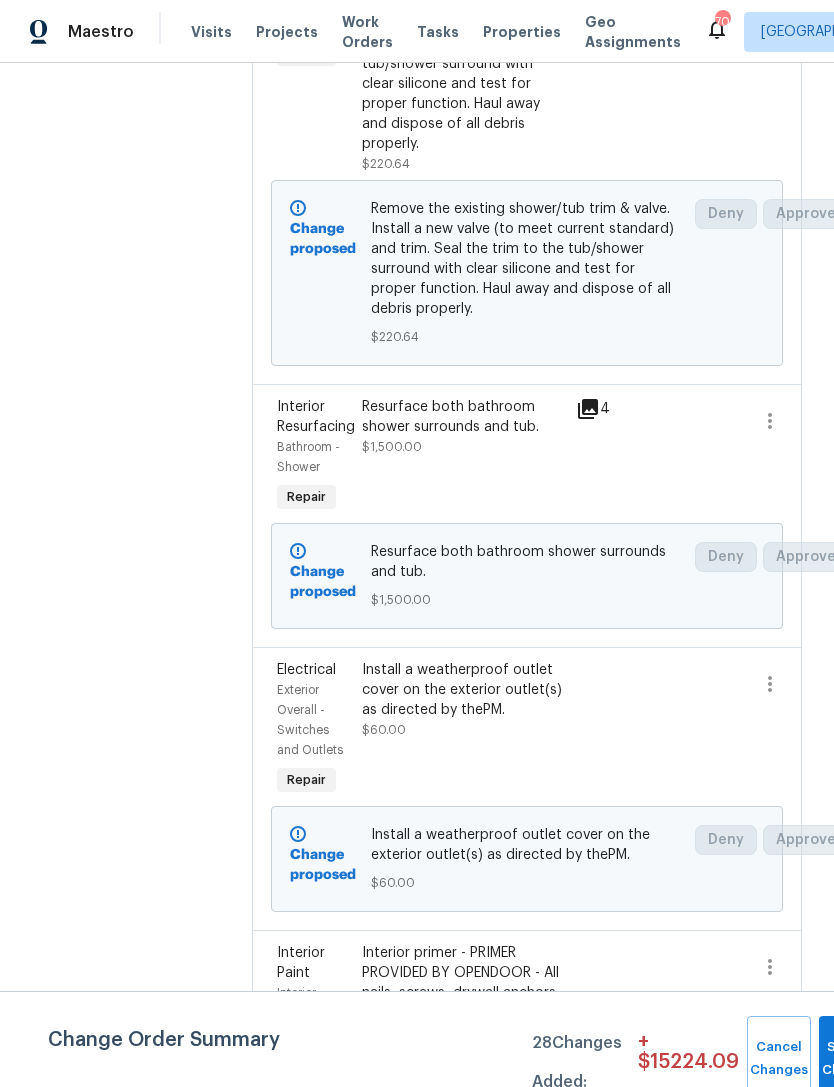 scroll, scrollTop: 1458, scrollLeft: 0, axis: vertical 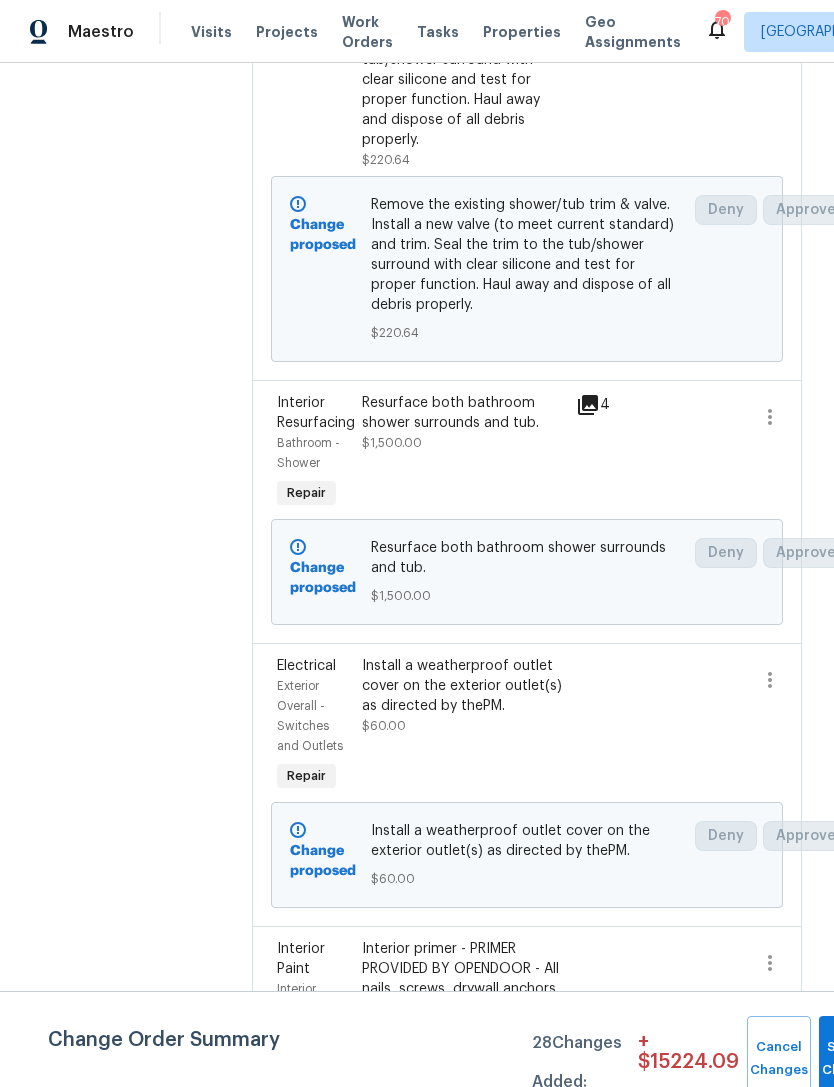 click on "Install a weatherproof outlet cover on the exterior outlet(s) as directed by thePM." at bounding box center [462, 686] 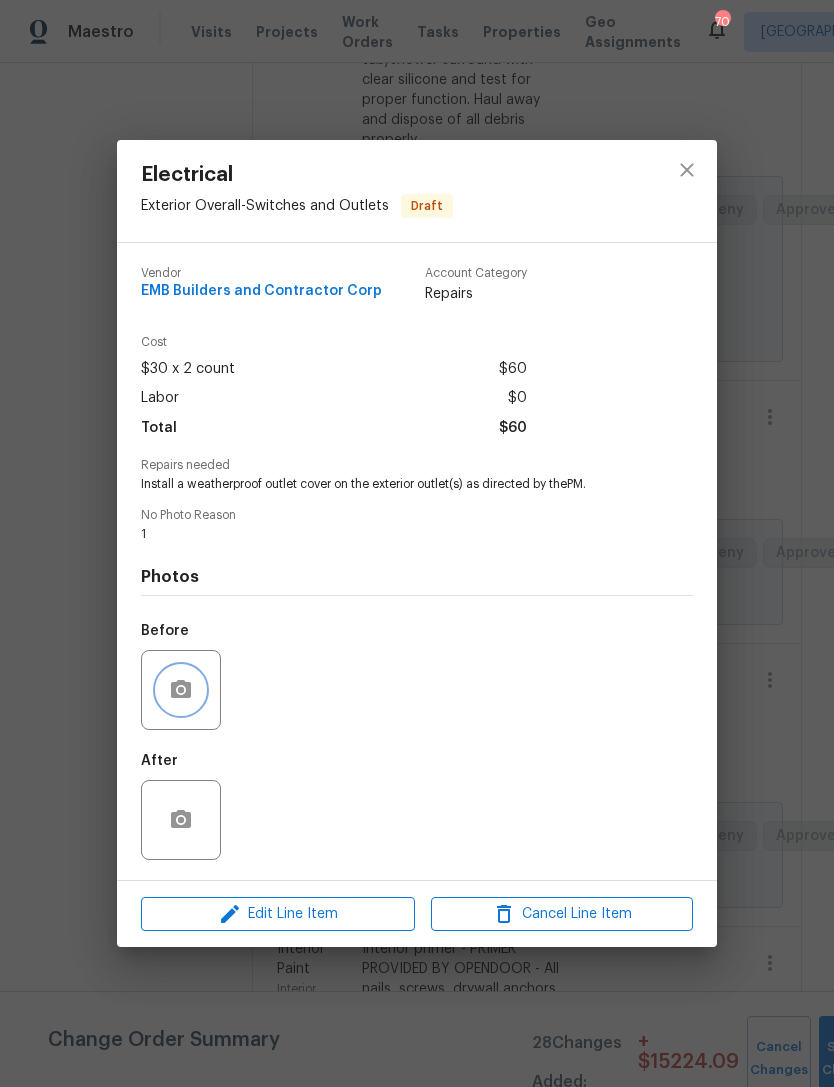 click 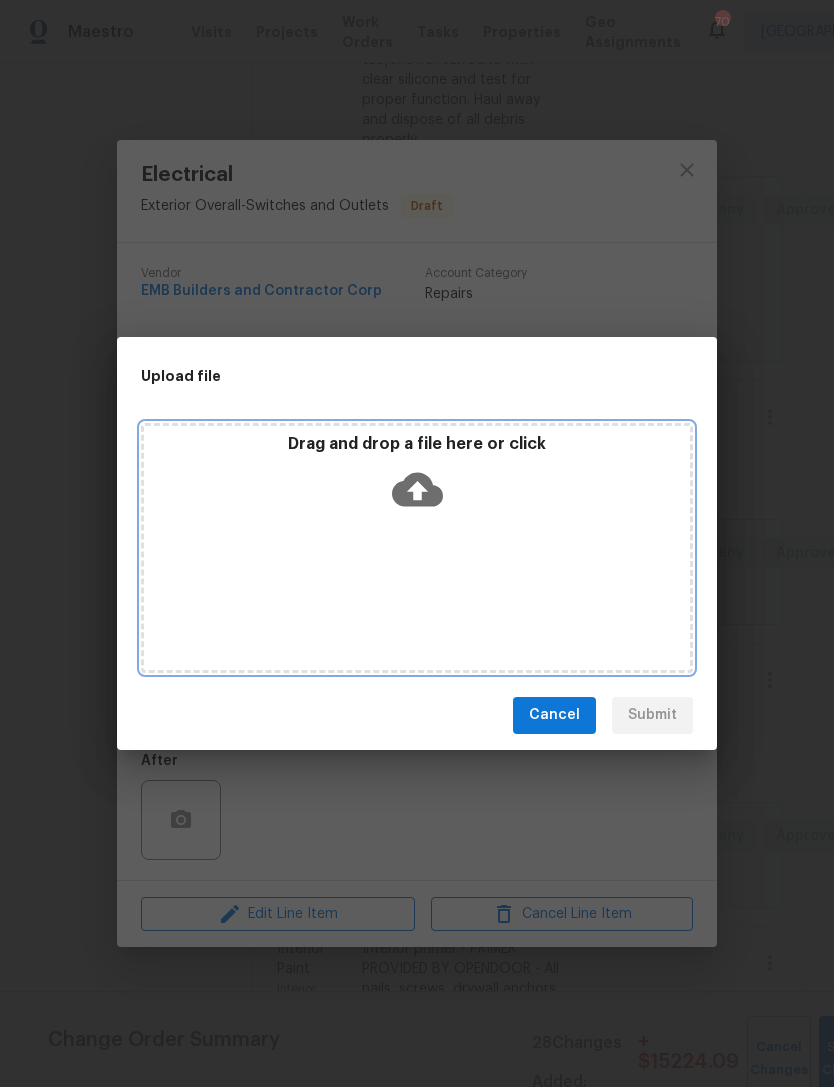 click on "Drag and drop a file here or click" at bounding box center [417, 444] 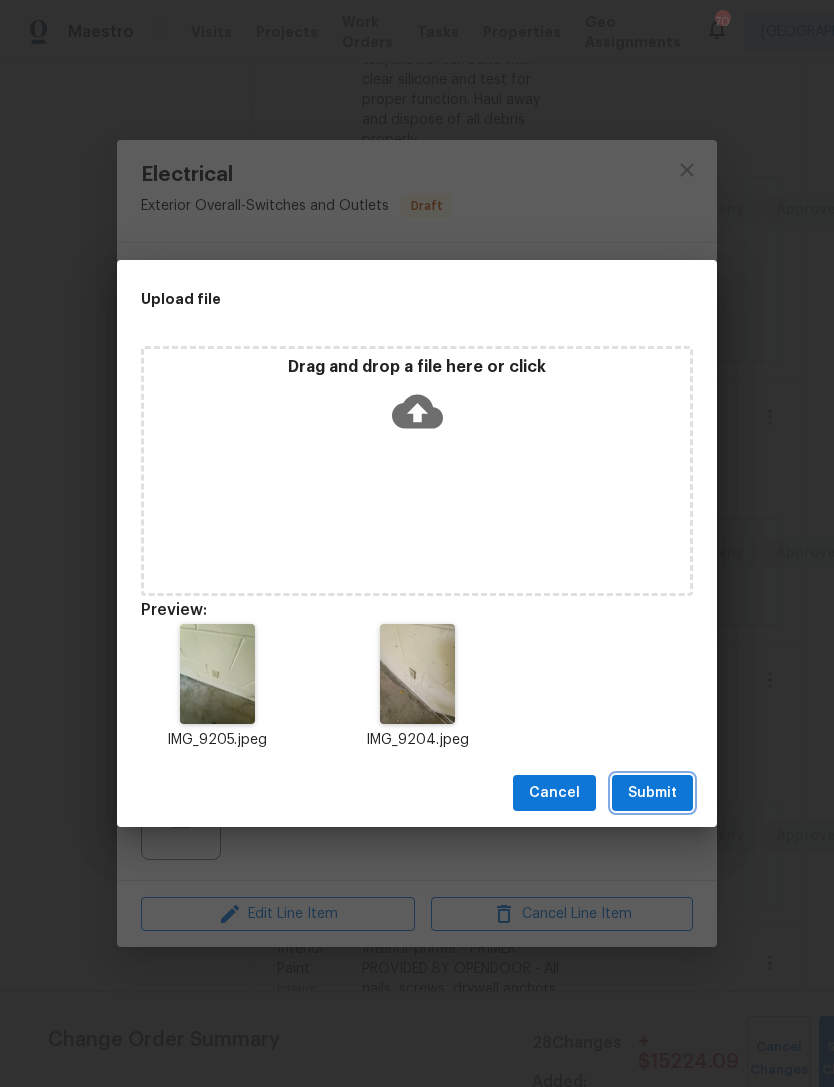 click on "Submit" at bounding box center (652, 793) 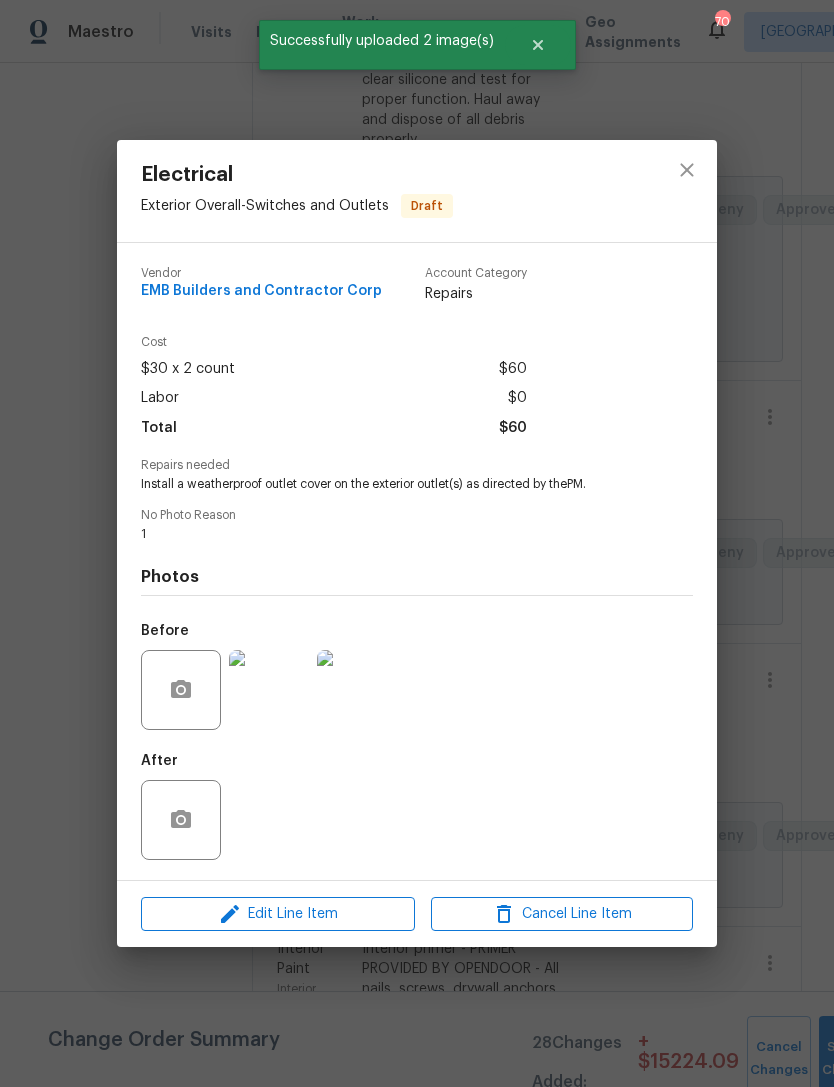 click on "Electrical Exterior Overall  -  Switches and Outlets Draft Vendor EMB Builders and Contractor Corp Account Category Repairs Cost $30 x 2 count $60 Labor $0 Total $60 Repairs needed Install a weatherproof outlet cover on the exterior outlet(s) as directed by thePM. No Photo Reason 1 Photos Before After  Edit Line Item  Cancel Line Item" at bounding box center [417, 543] 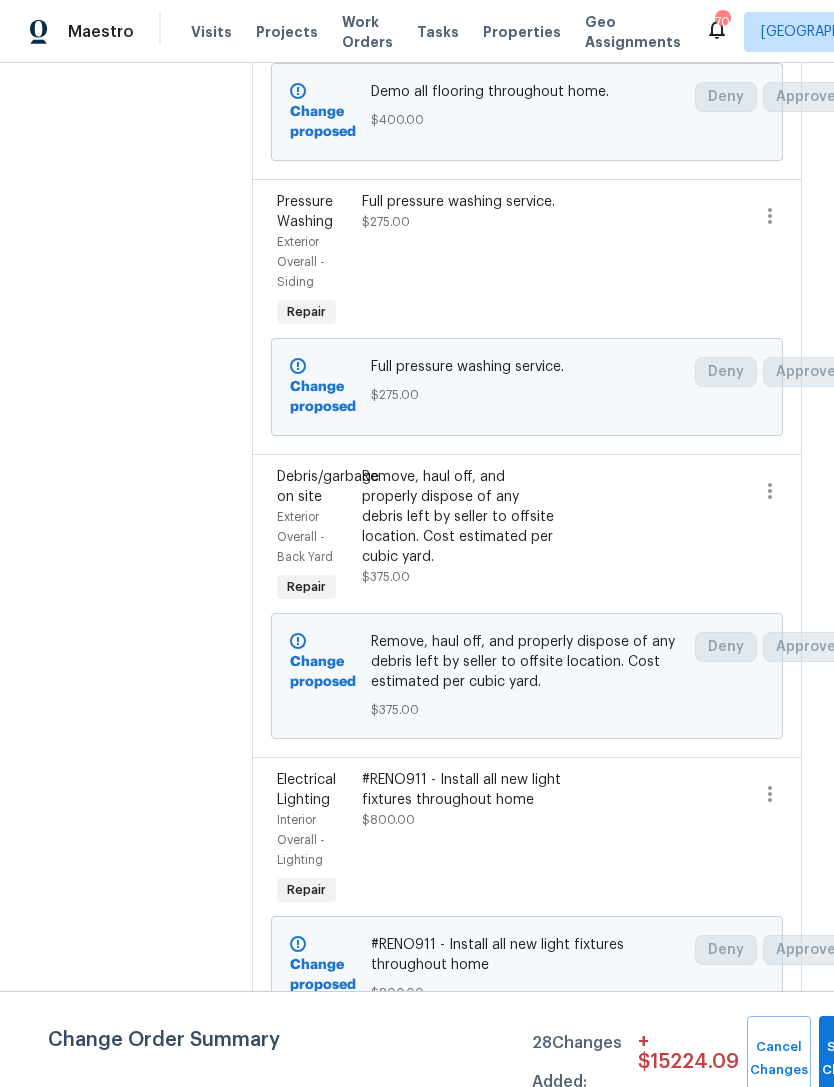scroll, scrollTop: 3126, scrollLeft: 0, axis: vertical 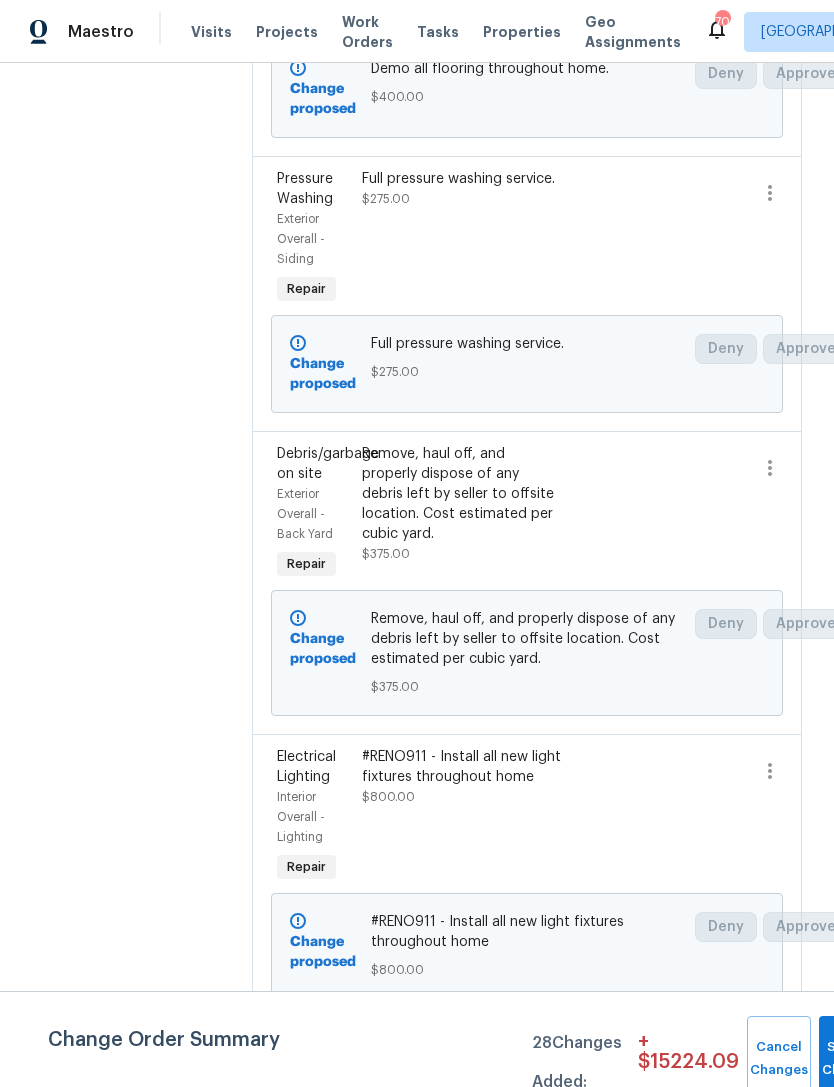 click on "#RENO911 - Install all new light fixtures throughout home $800.00" at bounding box center [462, 777] 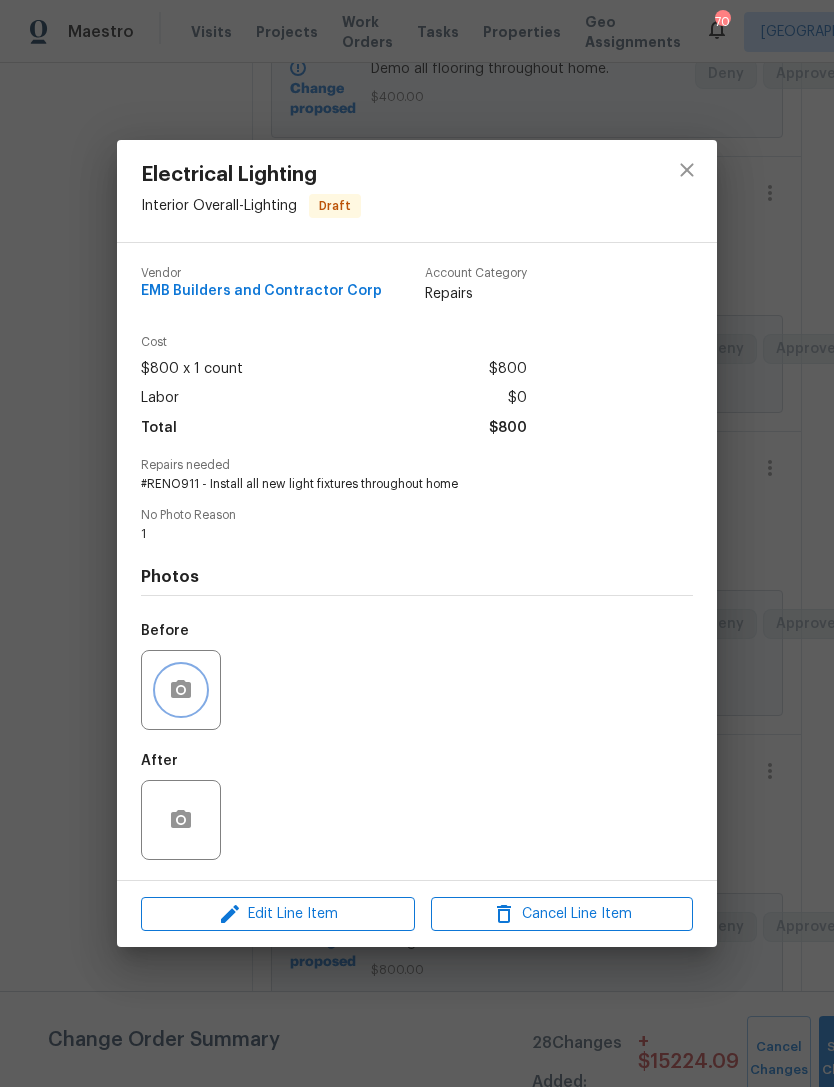 click 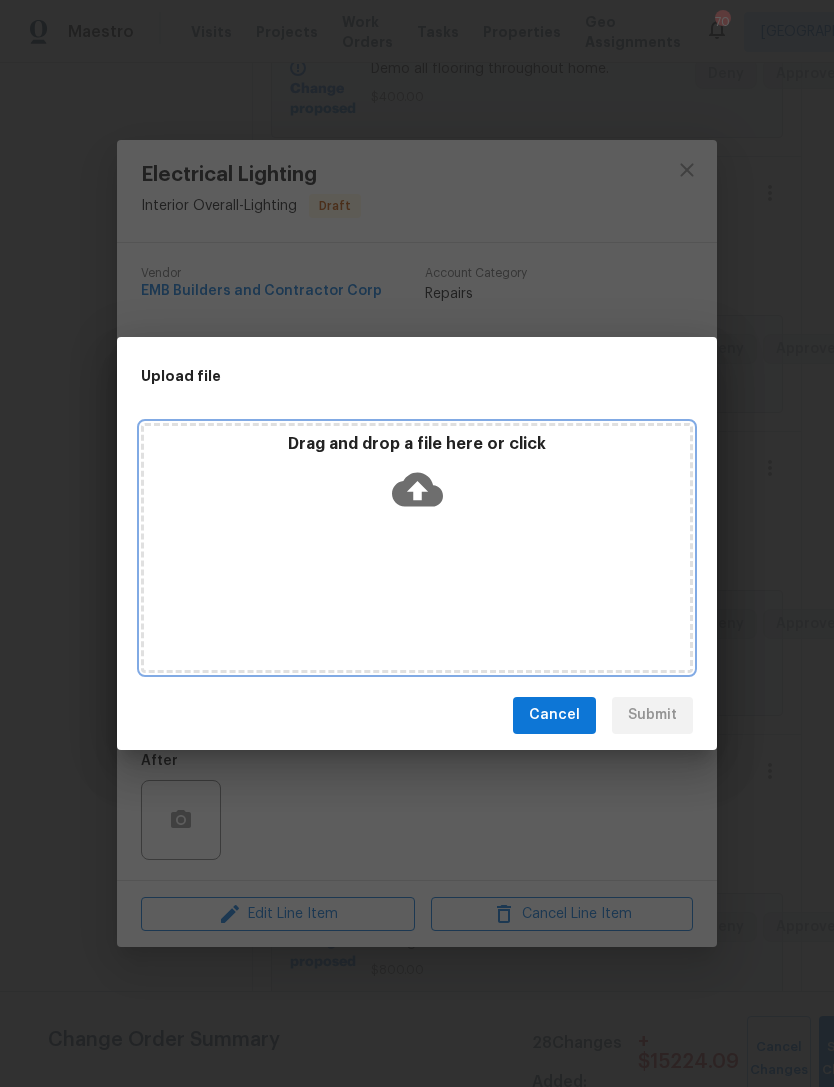 click on "Drag and drop a file here or click" at bounding box center [417, 444] 